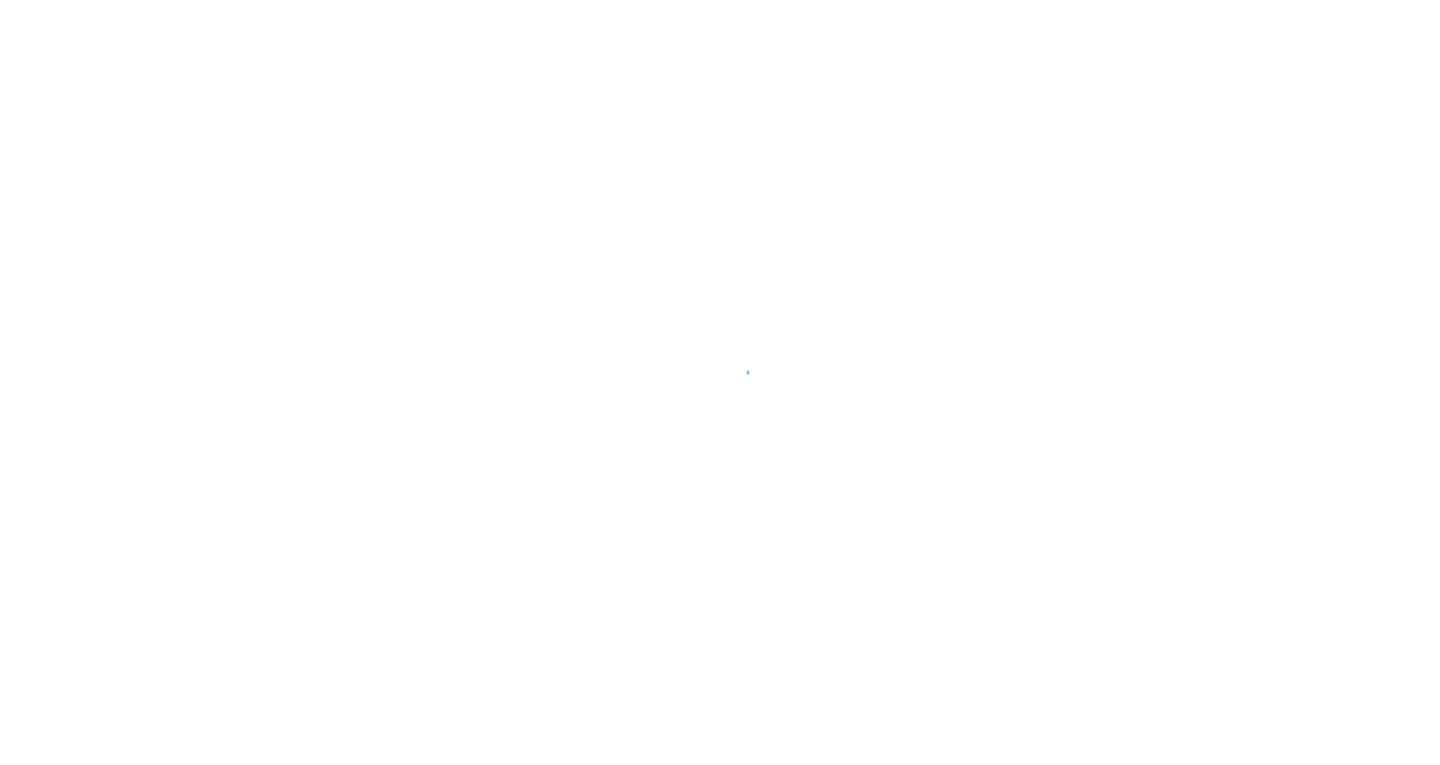 scroll, scrollTop: 0, scrollLeft: 0, axis: both 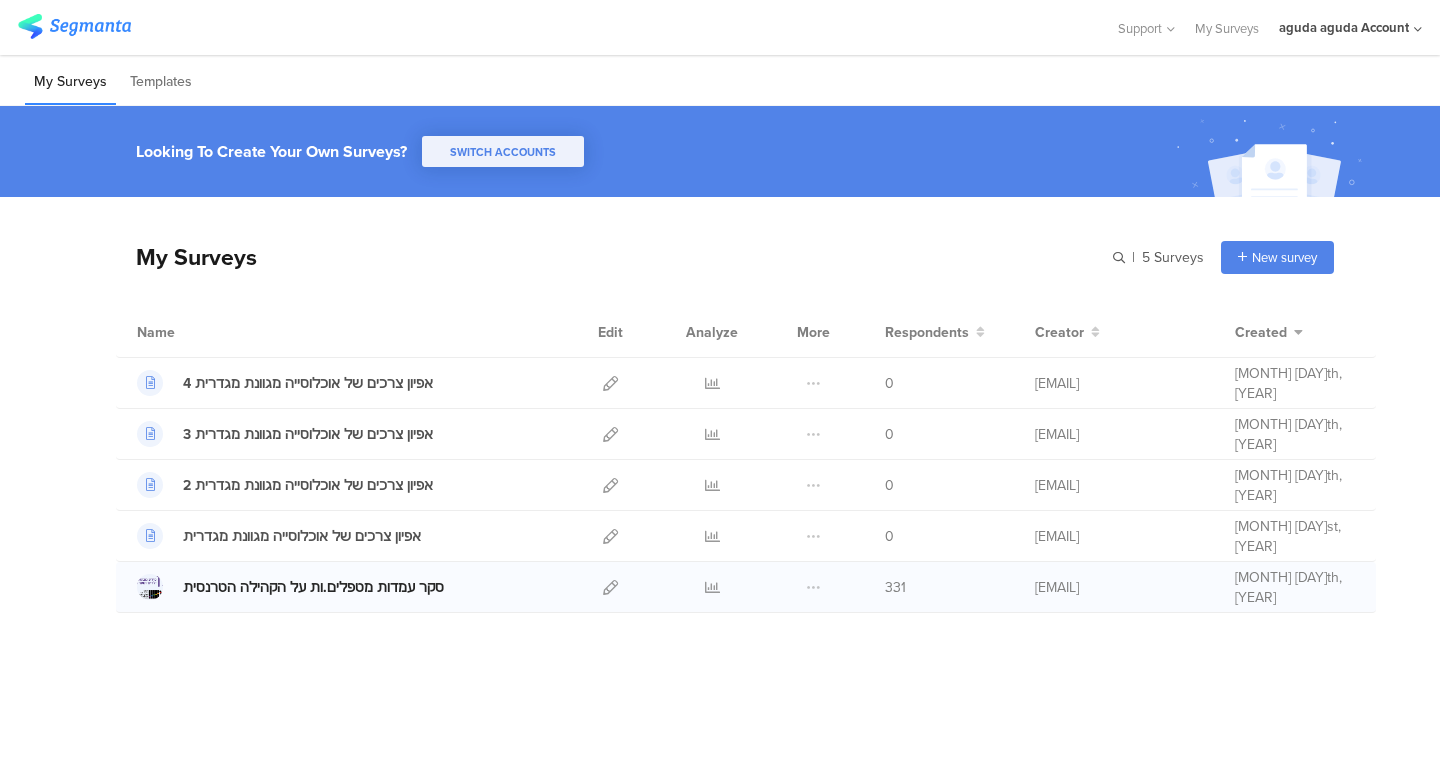 click on "סקר עמדות מטפלים.ות על הקהילה הטרנסית" at bounding box center [313, 587] 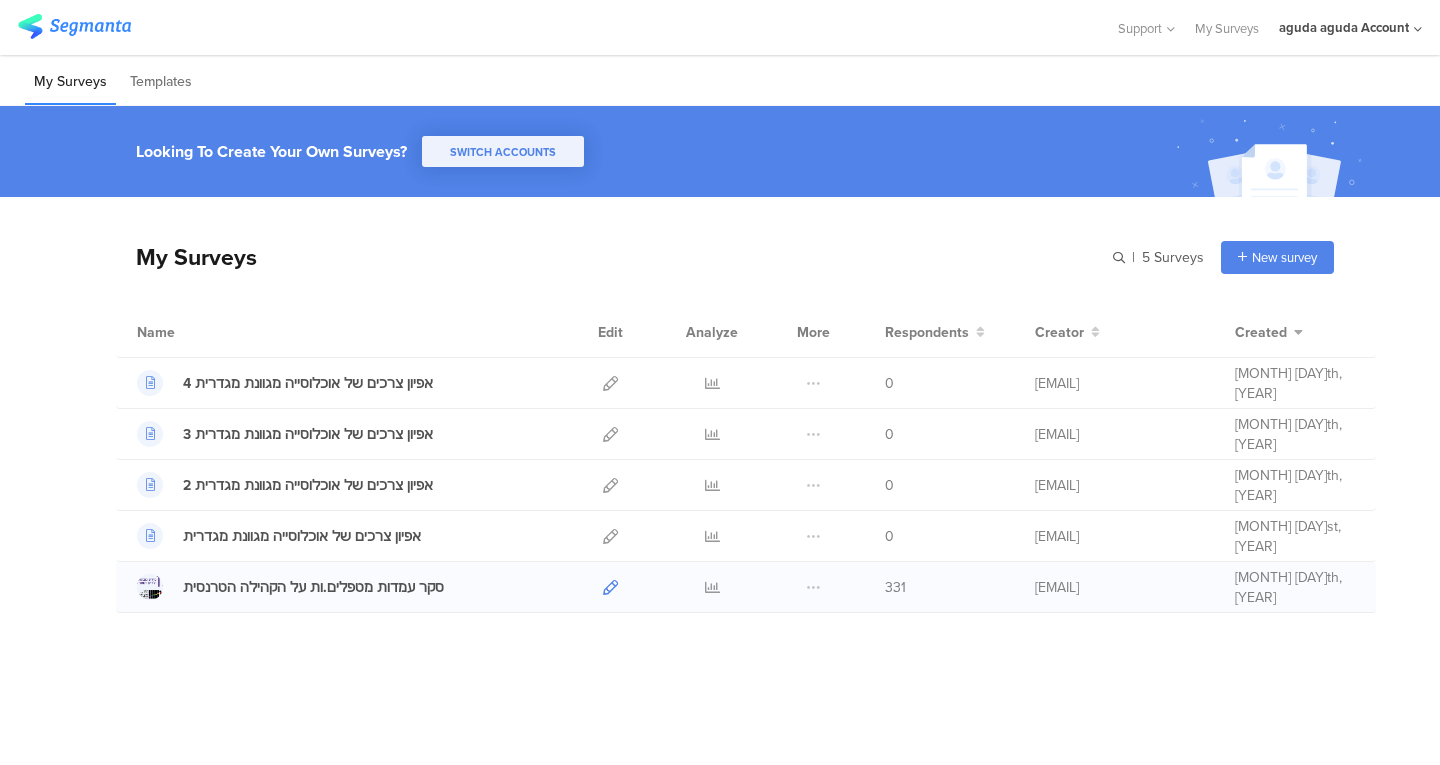 click at bounding box center [610, 587] 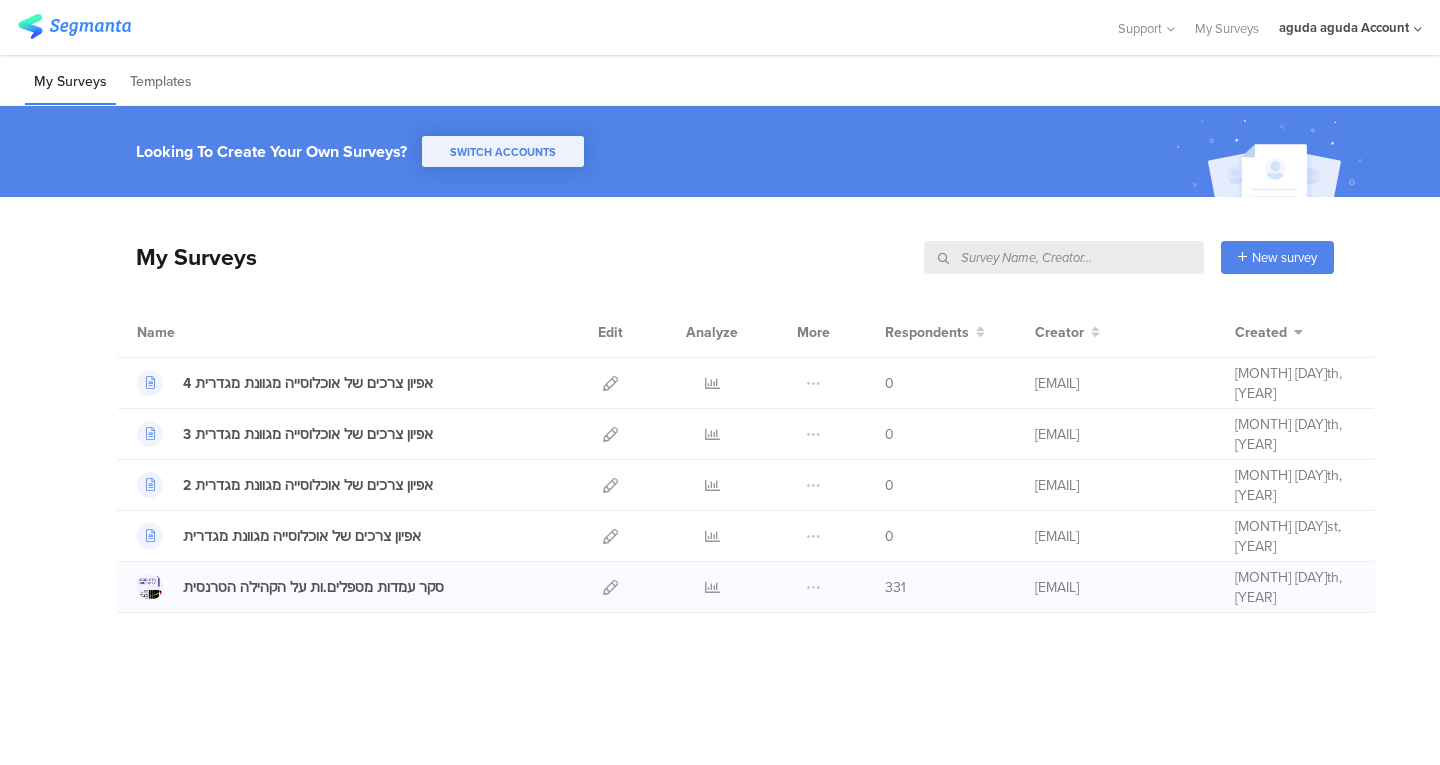 click on "331" at bounding box center [889, 383] 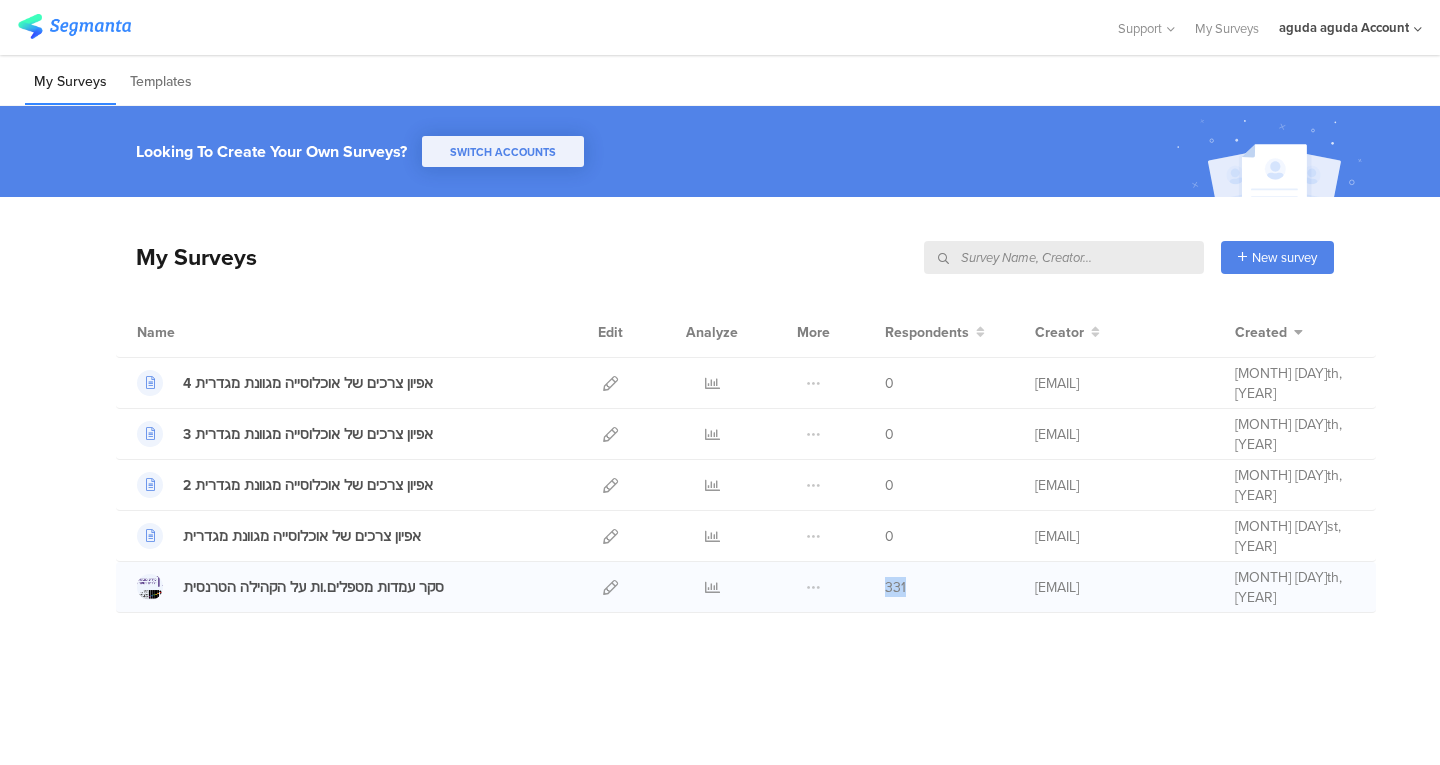 click on "331" at bounding box center (889, 383) 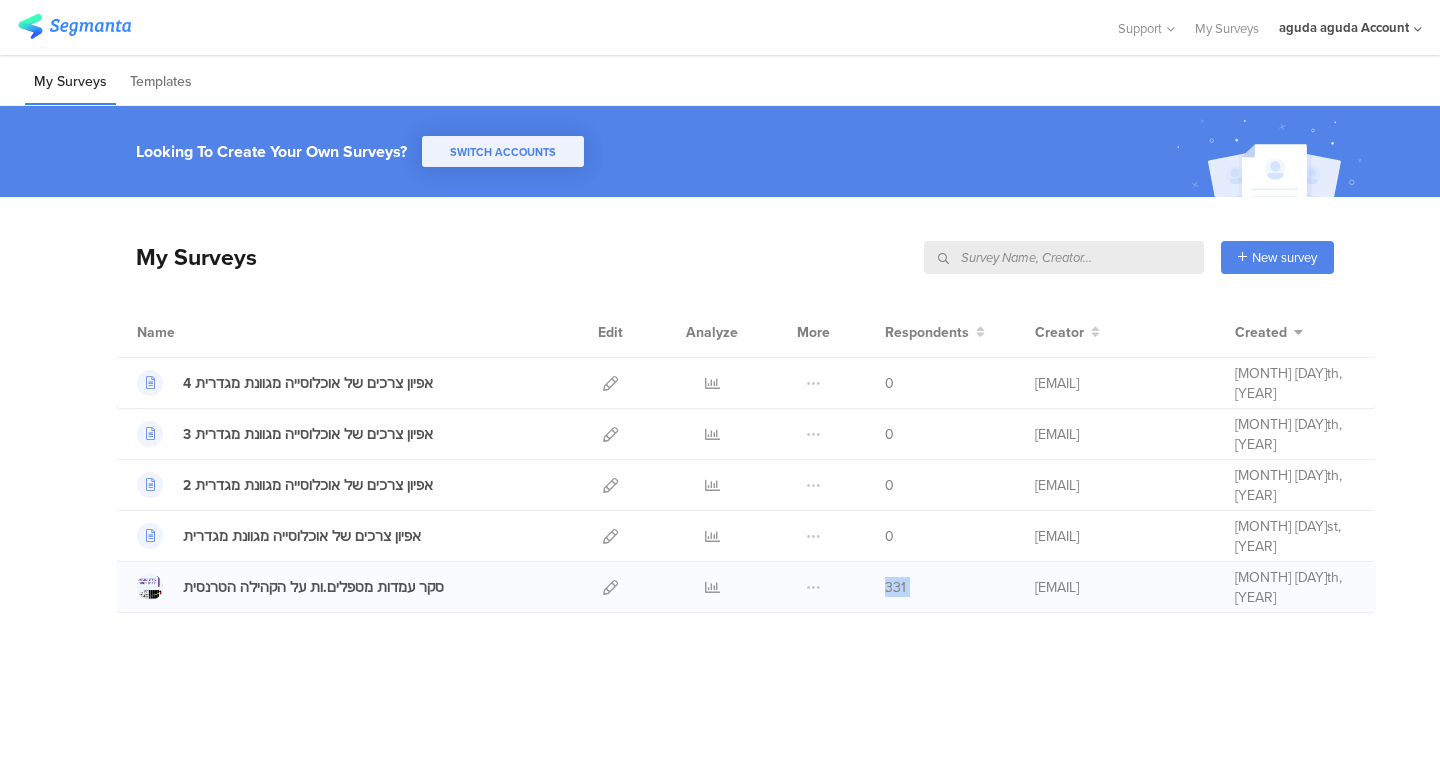 click on "331" at bounding box center (889, 383) 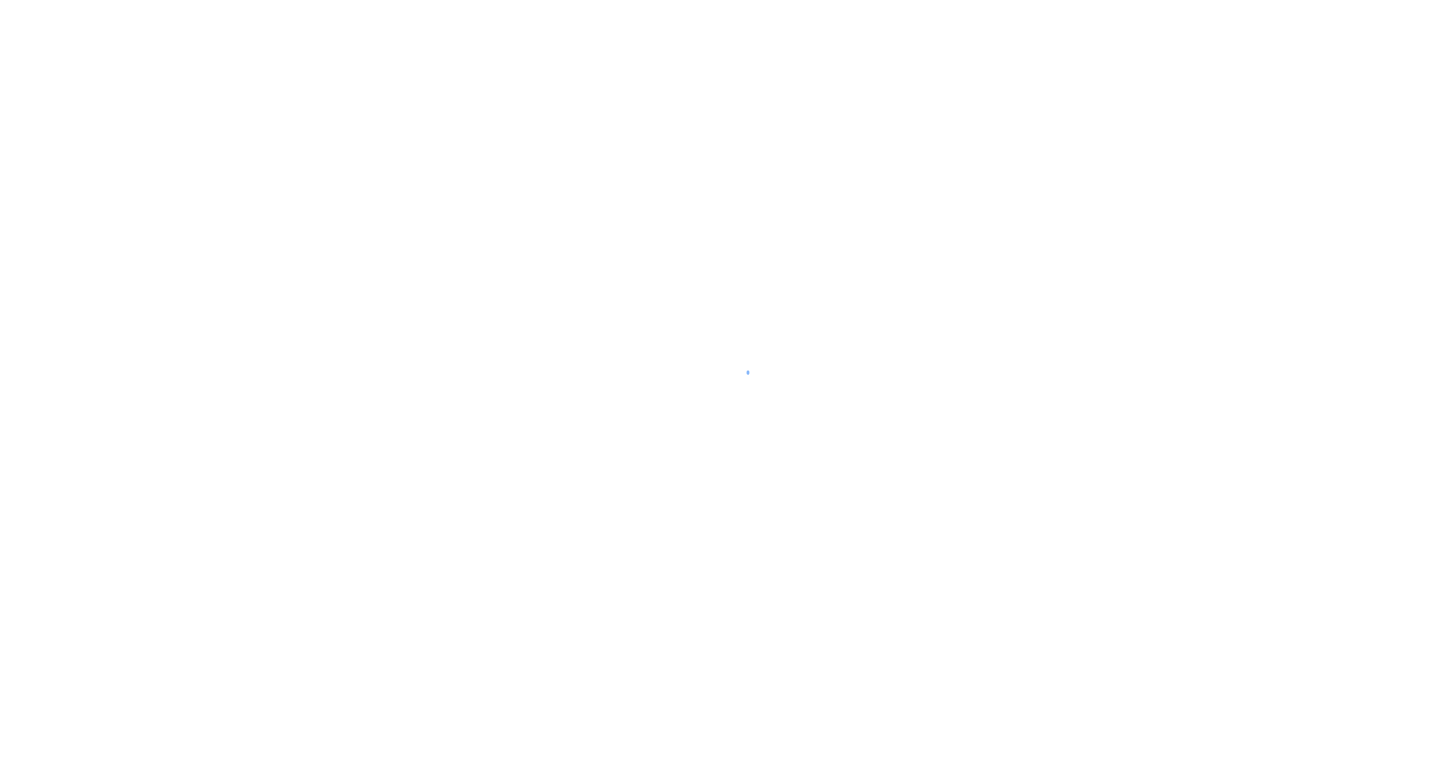 scroll, scrollTop: 0, scrollLeft: 0, axis: both 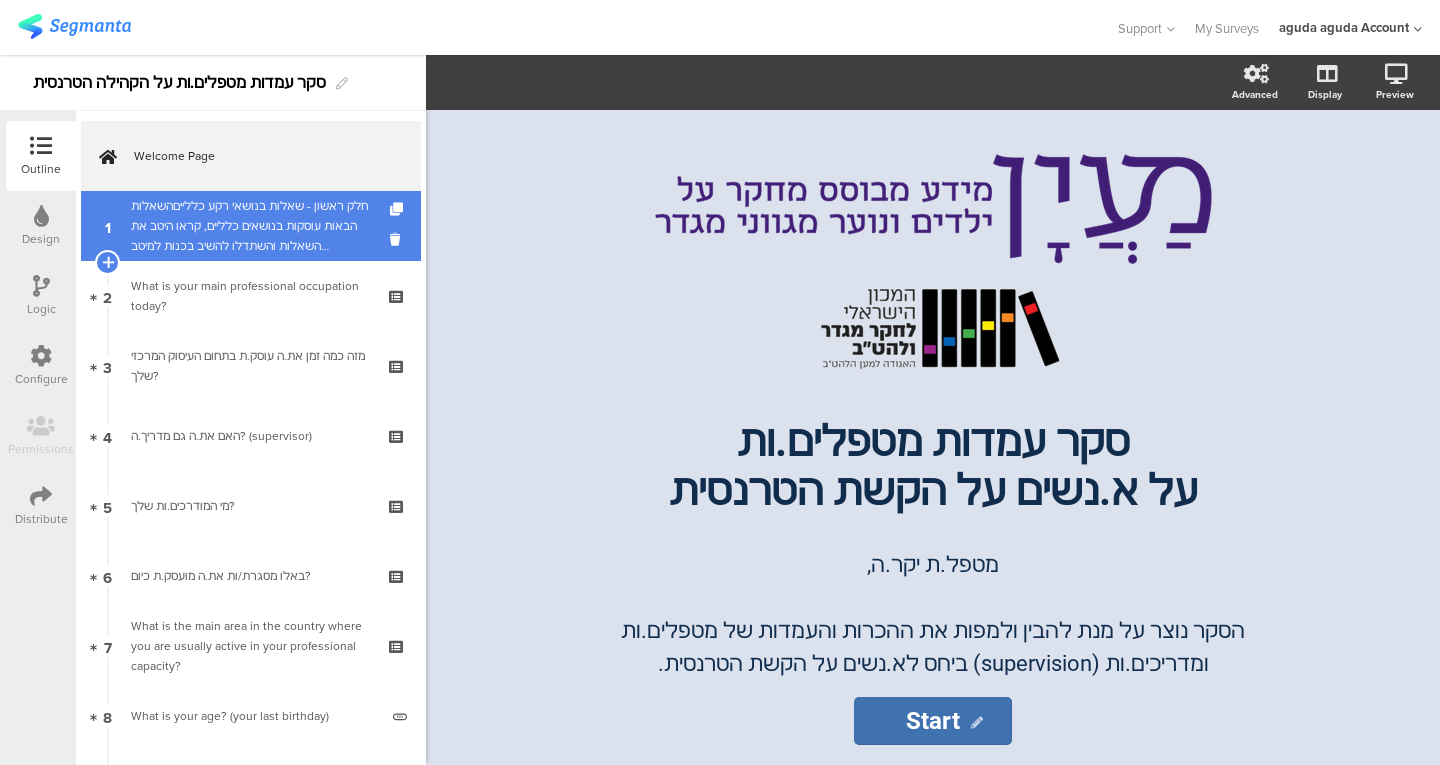 click on "חלק ראשון - שאלות בנושאי רקע כללייםהשאלות הבאות עוסקות בנושאים כלליים, קראו היטב את השאלות והשתדלו להשיב בכנות למיטב הבנתכם.ן" at bounding box center [250, 226] 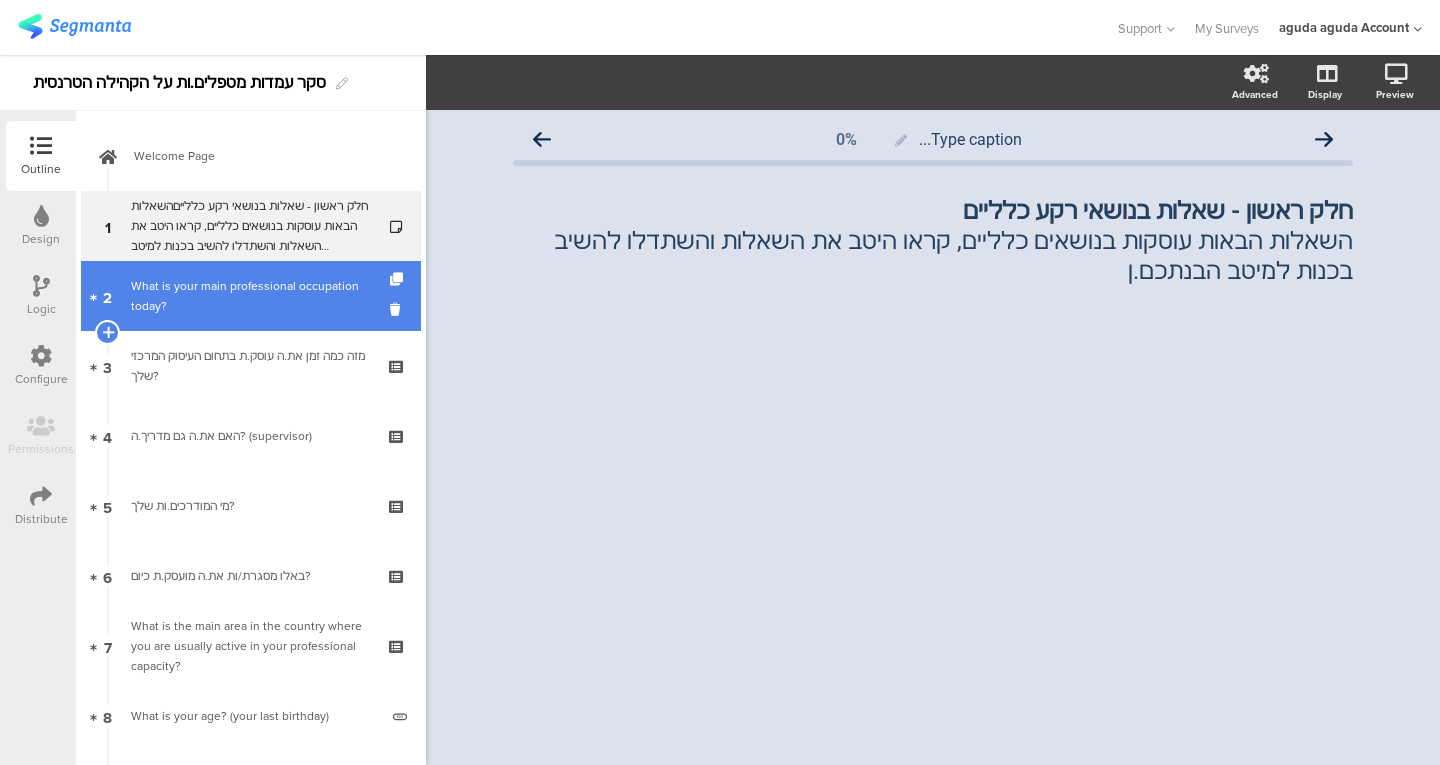 click on "[NUMBER]
מה עיסוקך המקצועי העיקרי כיום?" at bounding box center (251, 296) 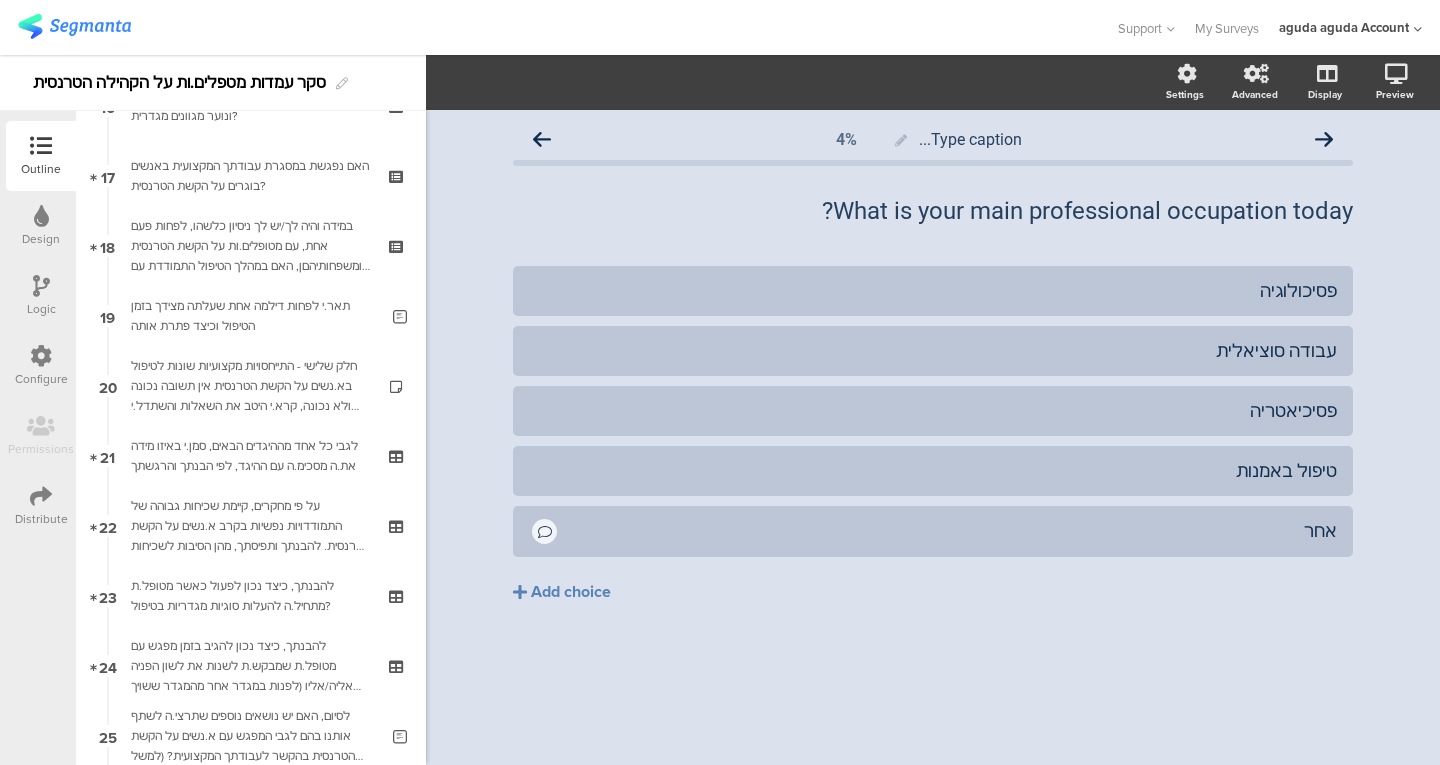 scroll, scrollTop: 1431, scrollLeft: 0, axis: vertical 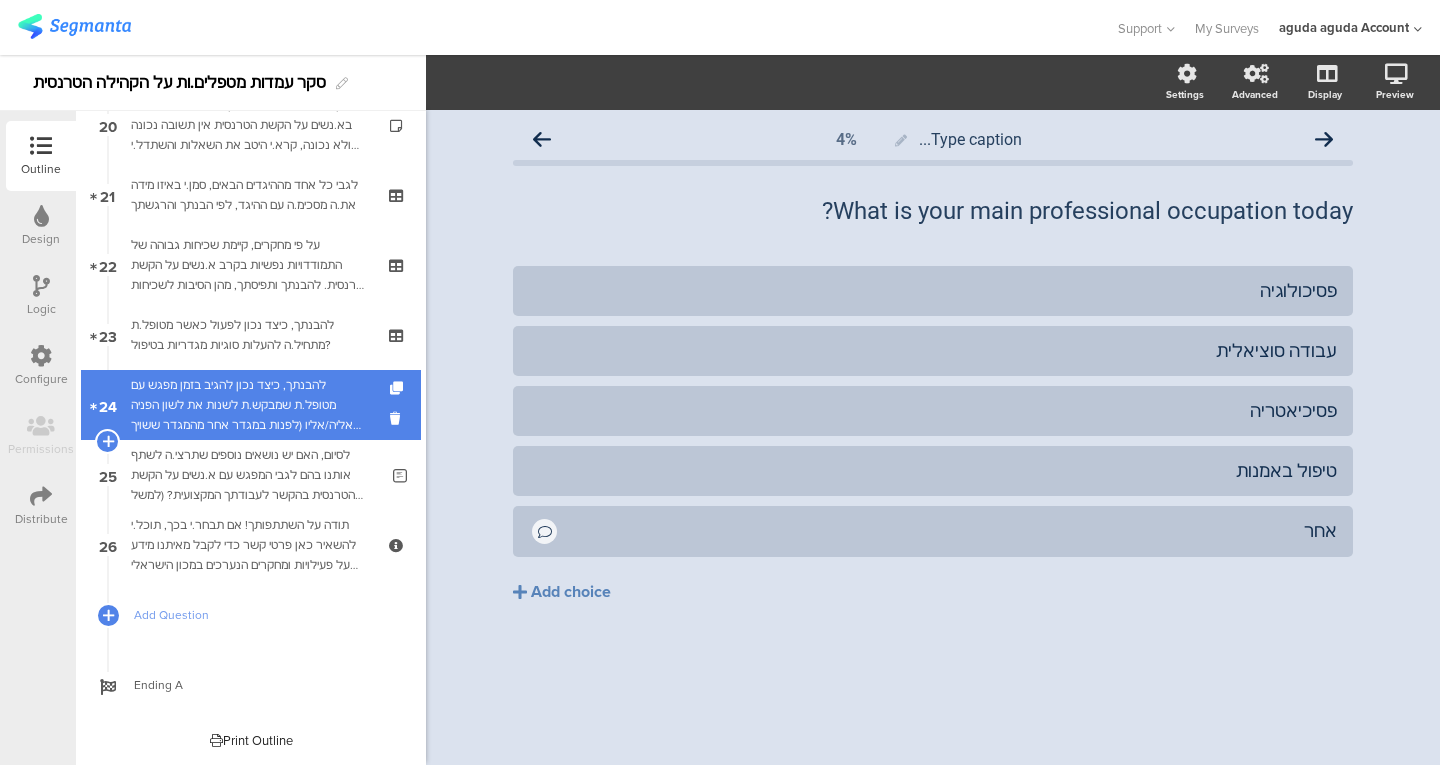 click on "להבנתך, כיצד נכון להגיב בזמן מפגש עם מטופל.ת שמבקש.ת לשנות את לשון הפניה אליה/אליו (לפנות במגדר אחר מהמגדר ששויך בלידה)." at bounding box center [250, 405] 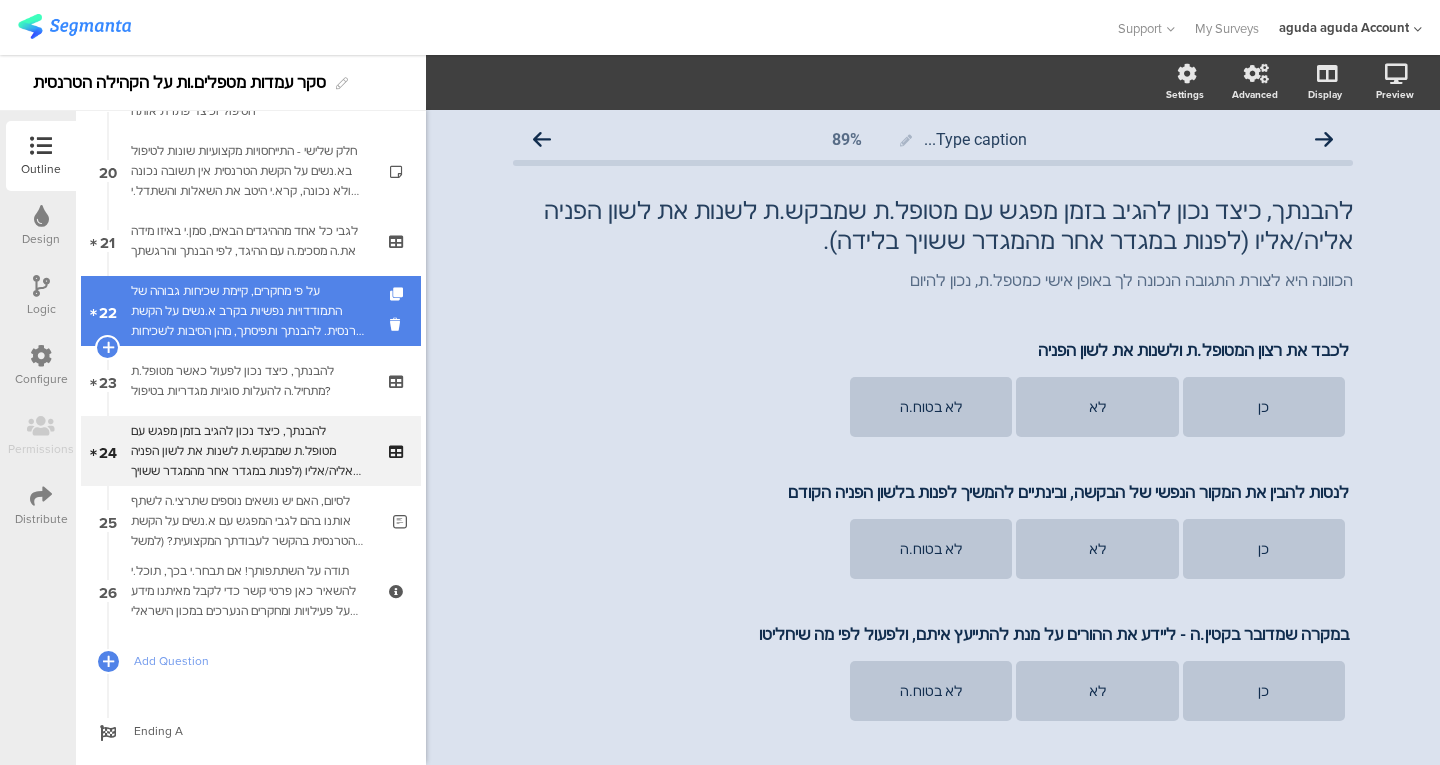 scroll, scrollTop: 1385, scrollLeft: 0, axis: vertical 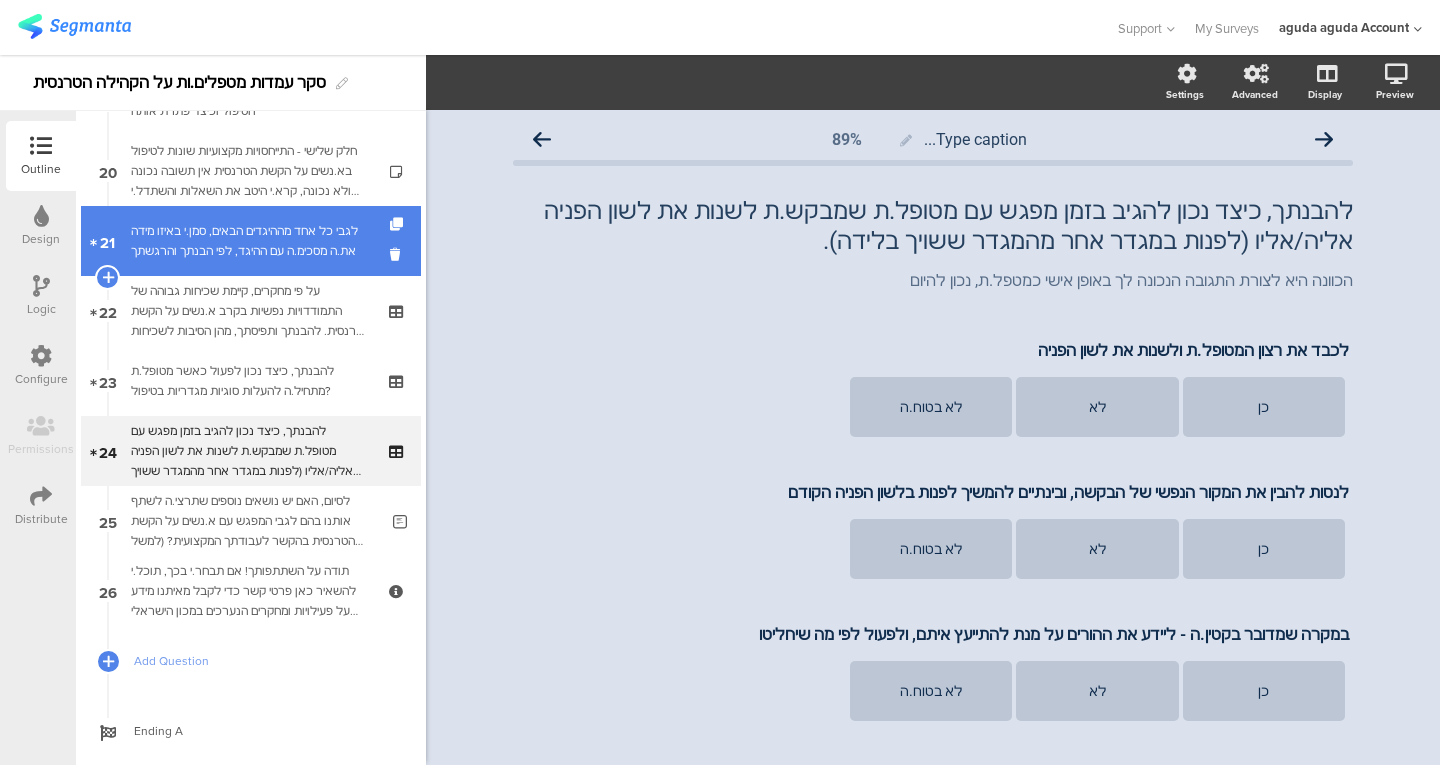 click on "לגבי כל אחד מההיגדים הבאים, סמן.י באיזו מידה את.ה מסכימ.ה עם ההיגד, לפי הבנתך והרגשתך" at bounding box center (250, 241) 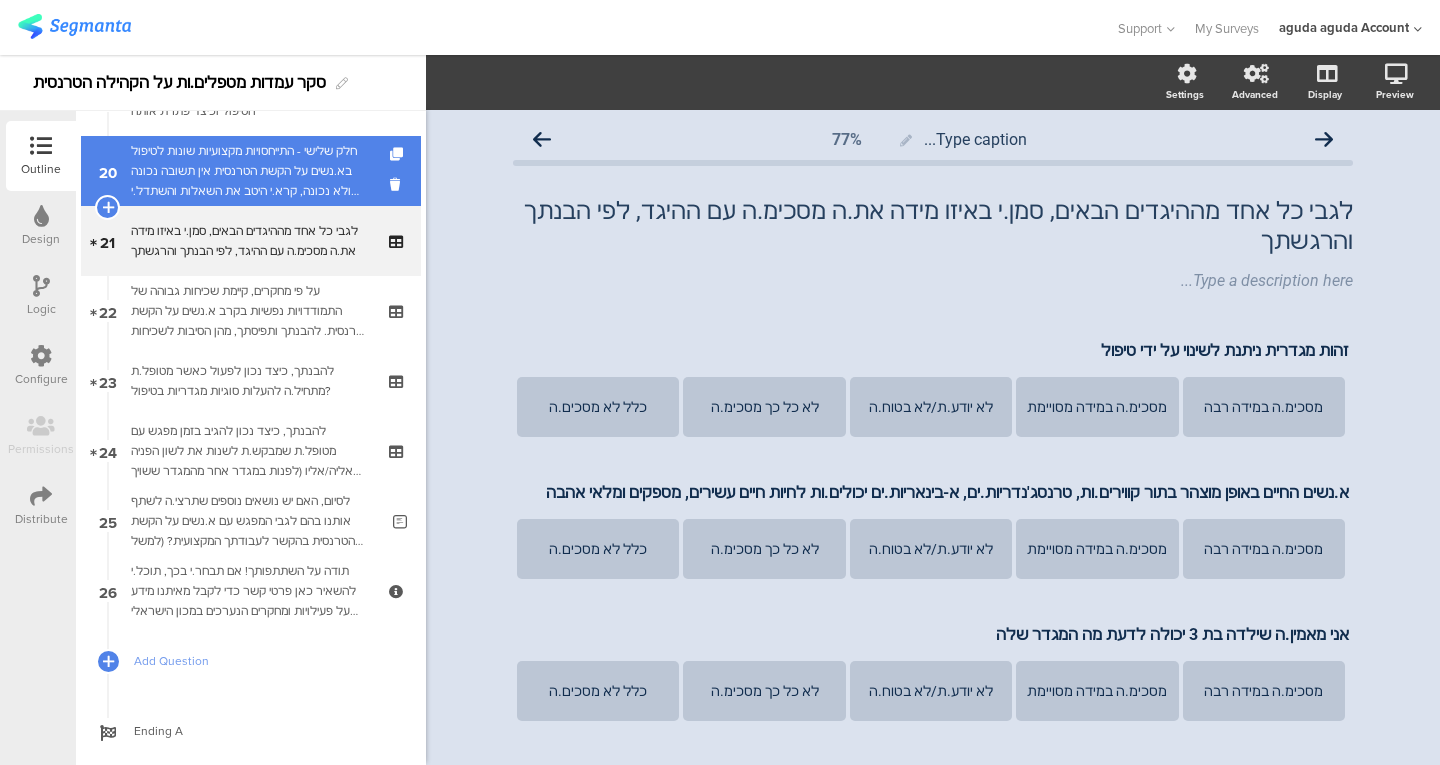 click on "חלק שלישי - התייחסויות מקצועיות שונות לטיפול בא.נשים על הקשת הטרנסית אין תשובה נכונה ולא נכונה, קרא.י היטב את השאלות והשתדל.י להשיב בכנות, באופן שמשקף בצורה הטובה היותר את תפיסתך." at bounding box center [250, 171] 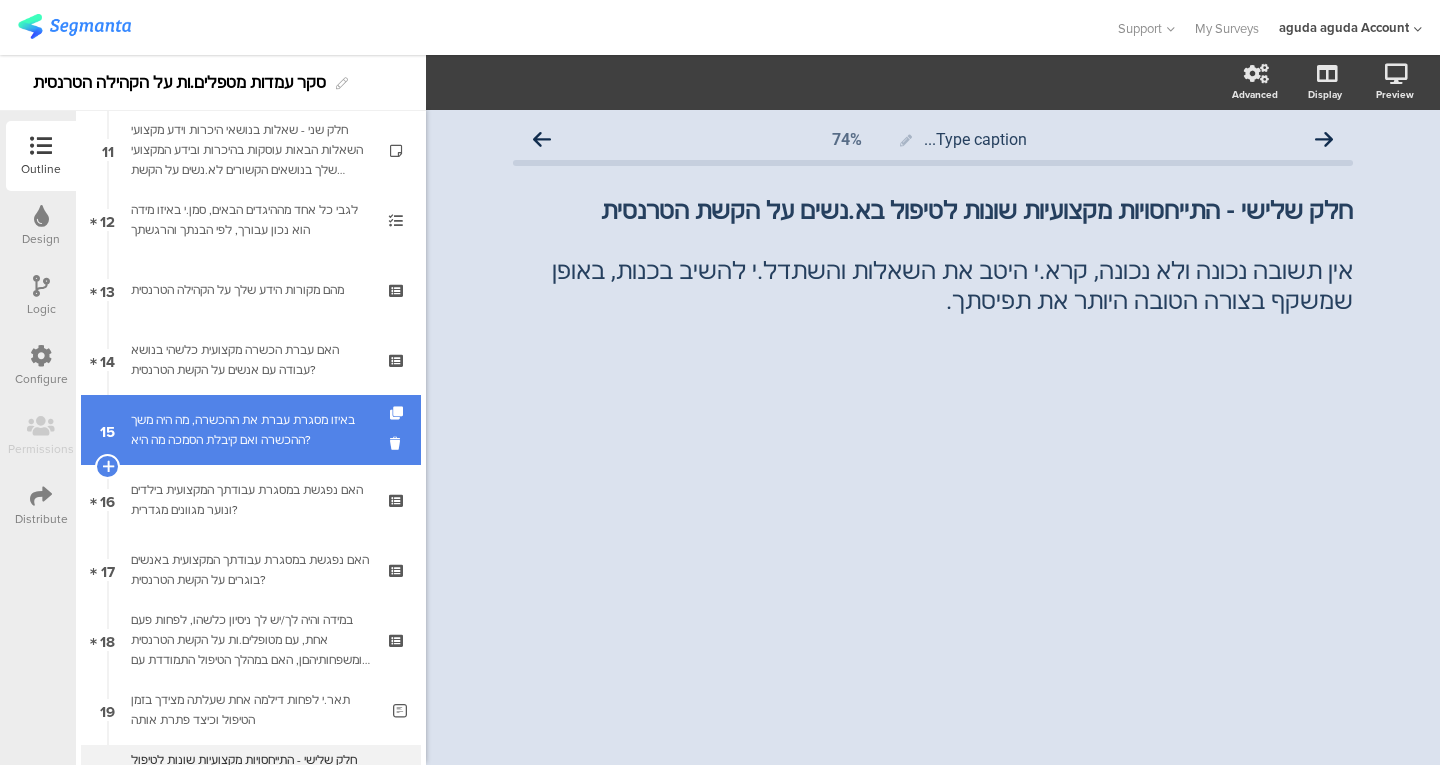 scroll, scrollTop: 777, scrollLeft: 0, axis: vertical 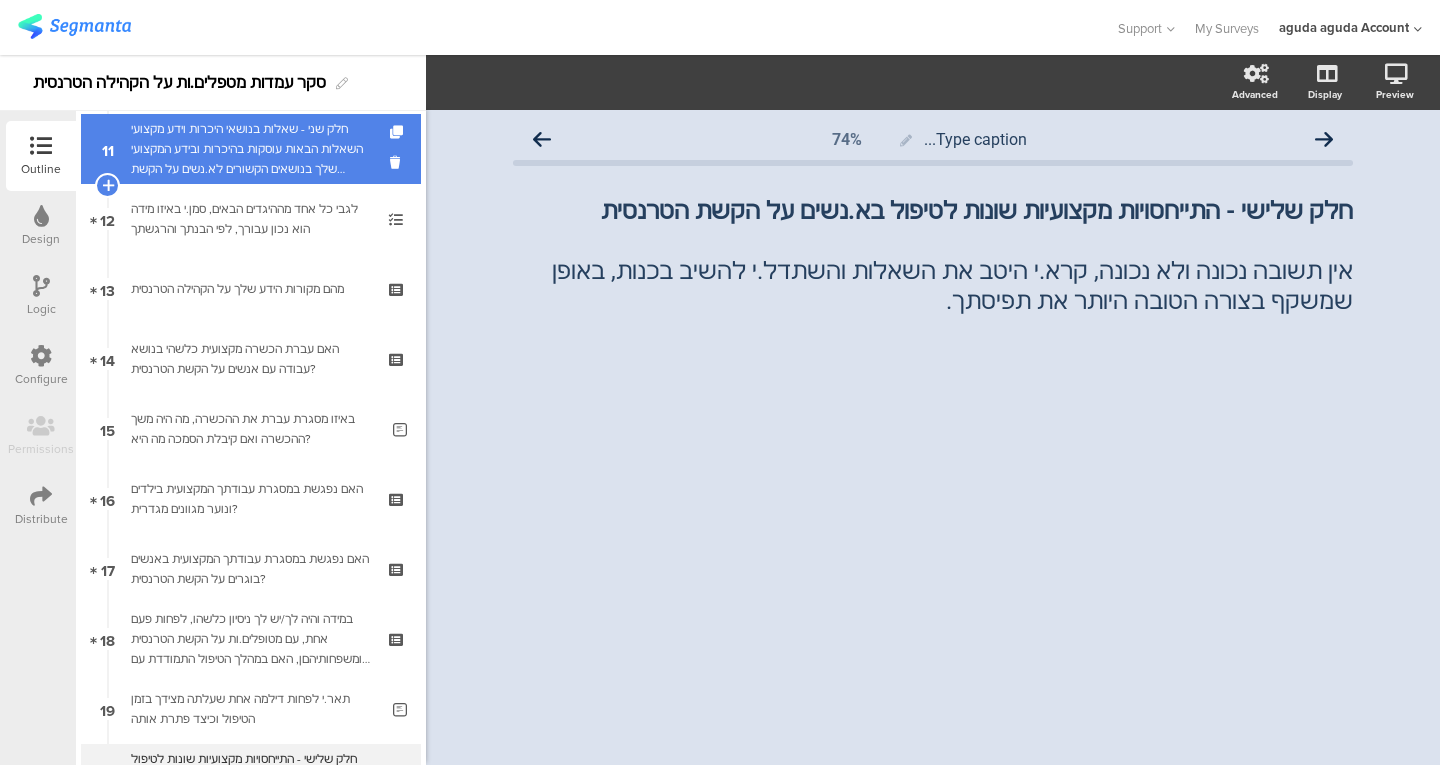 click on "חלק שני - שאלות בנושאי היכרות וידע מקצועי  השאלות הבאות עוסקות בהיכרות ובידע המקצועי שלך בנושאים הקשורים לא.נשים על הקשת הטרנסית. אין תשובות נכונות ולא נכונות, קראו היטב את השאלות והשתדלו לענות לפי מיטב הבנתכם.ן" at bounding box center (250, 149) 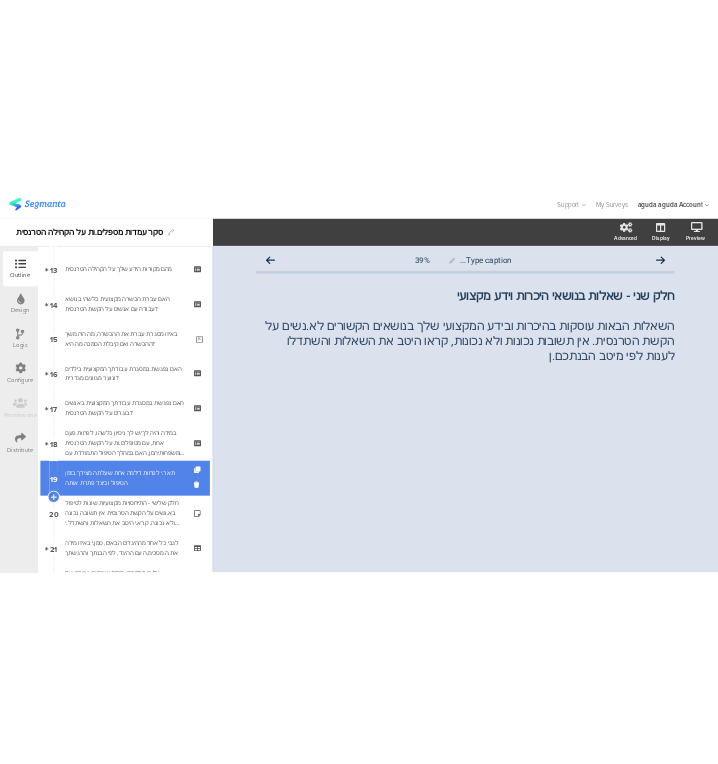 scroll, scrollTop: 907, scrollLeft: 0, axis: vertical 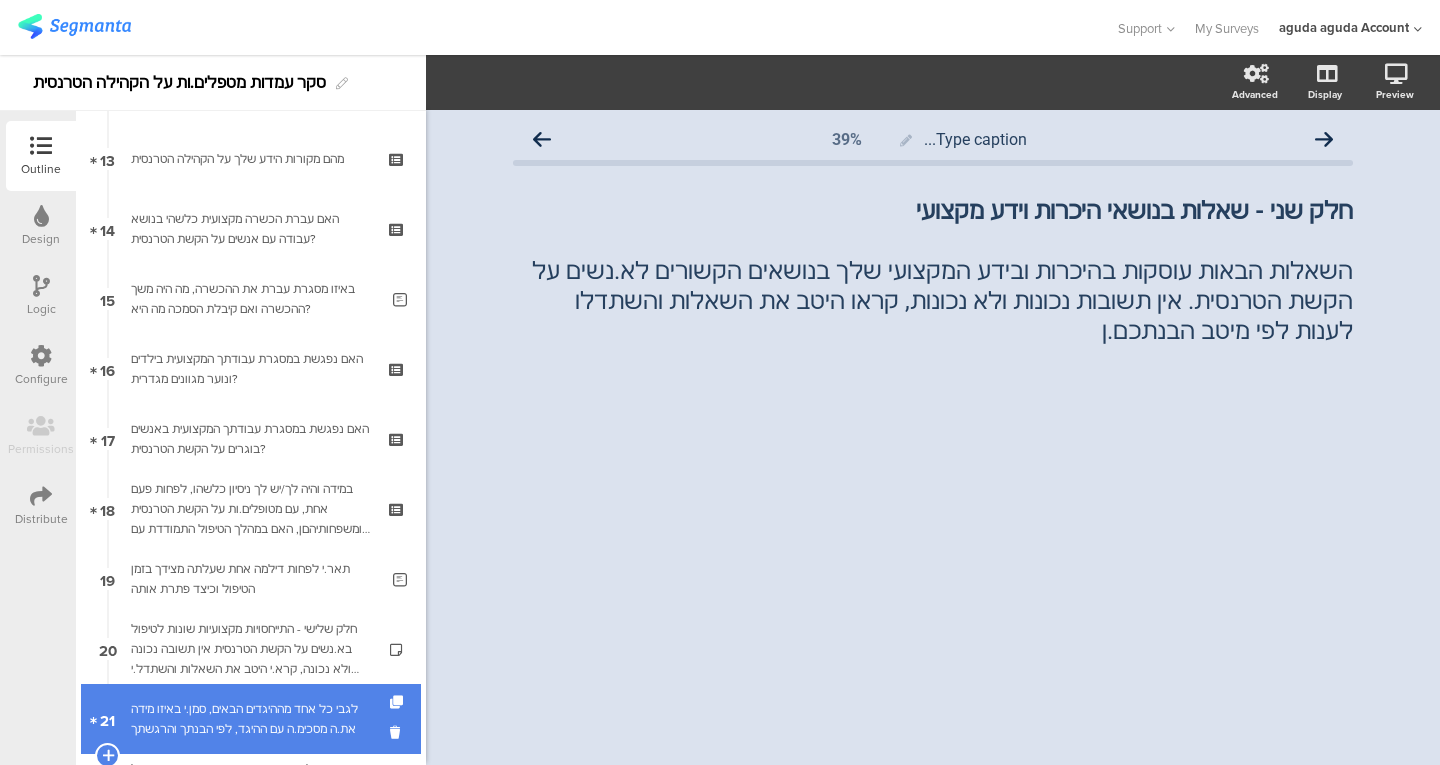 click on "לגבי כל אחד מההיגדים הבאים, סמן.י באיזו מידה את.ה מסכימ.ה עם ההיגד, לפי הבנתך והרגשתך" at bounding box center (250, 719) 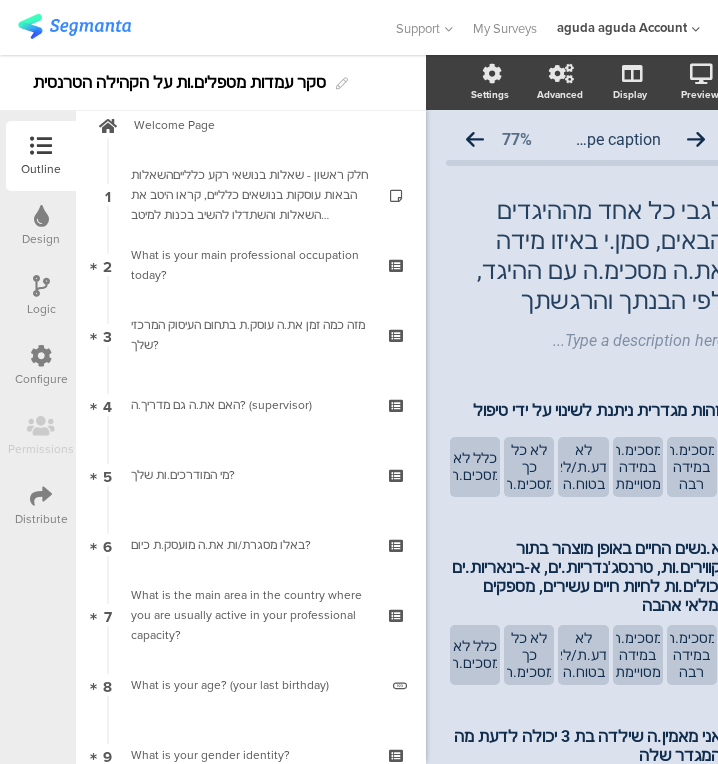 scroll, scrollTop: 0, scrollLeft: 0, axis: both 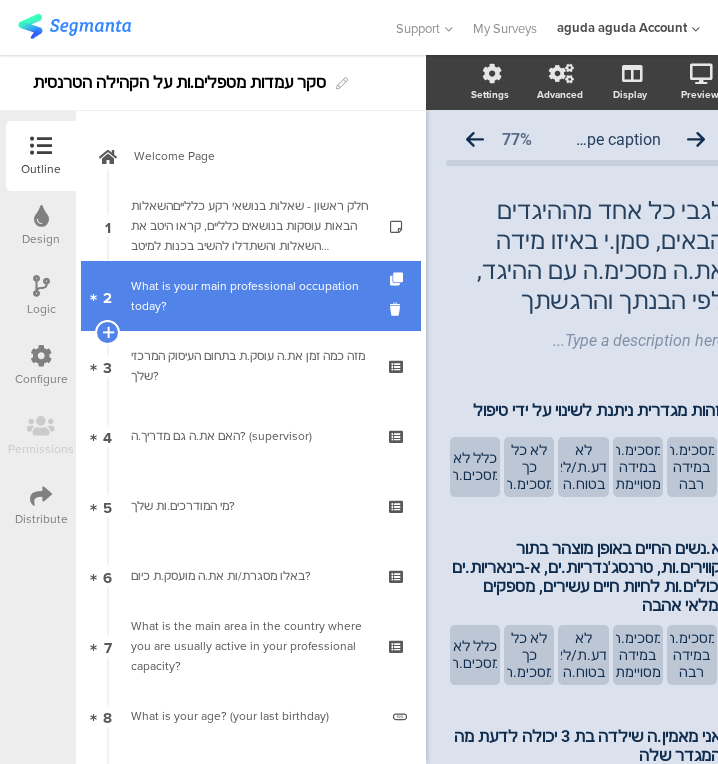 click on "[NUMBER]
מה עיסוקך המקצועי העיקרי כיום?" at bounding box center (251, 296) 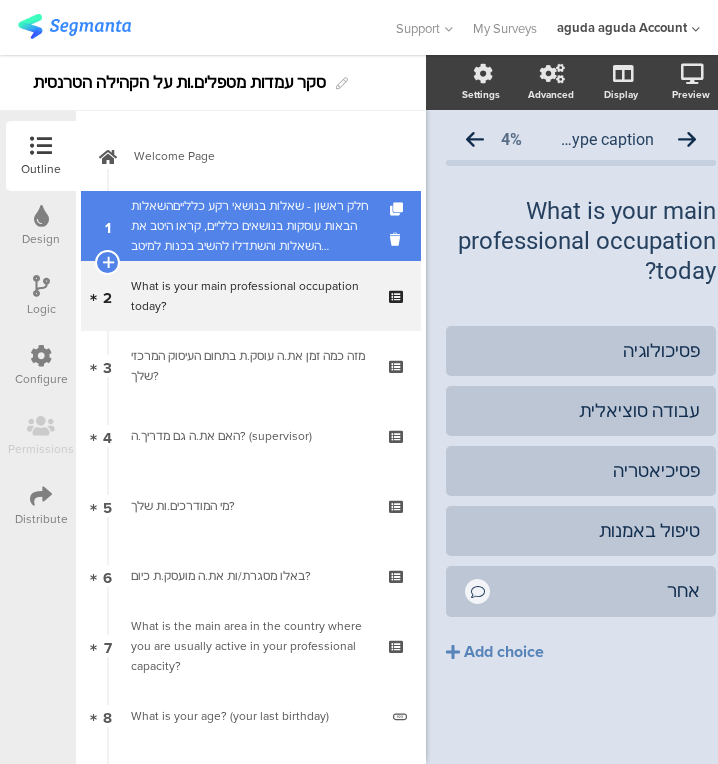 click on "חלק ראשון - שאלות בנושאי רקע כללייםהשאלות הבאות עוסקות בנושאים כלליים, קראו היטב את השאלות והשתדלו להשיב בכנות למיטב הבנתכם.ן" at bounding box center (250, 226) 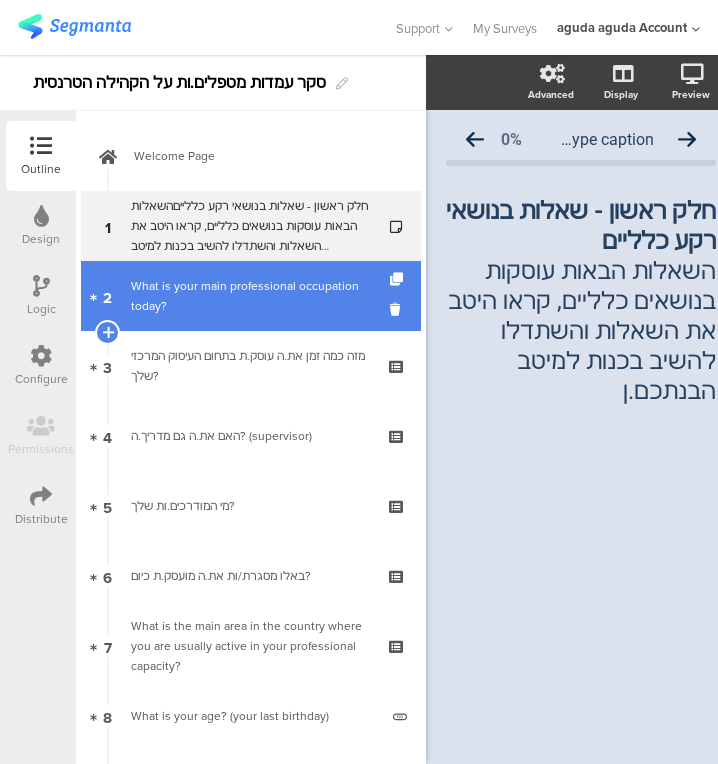 click on "[NUMBER]
מה עיסוקך המקצועי העיקרי כיום?" at bounding box center (251, 296) 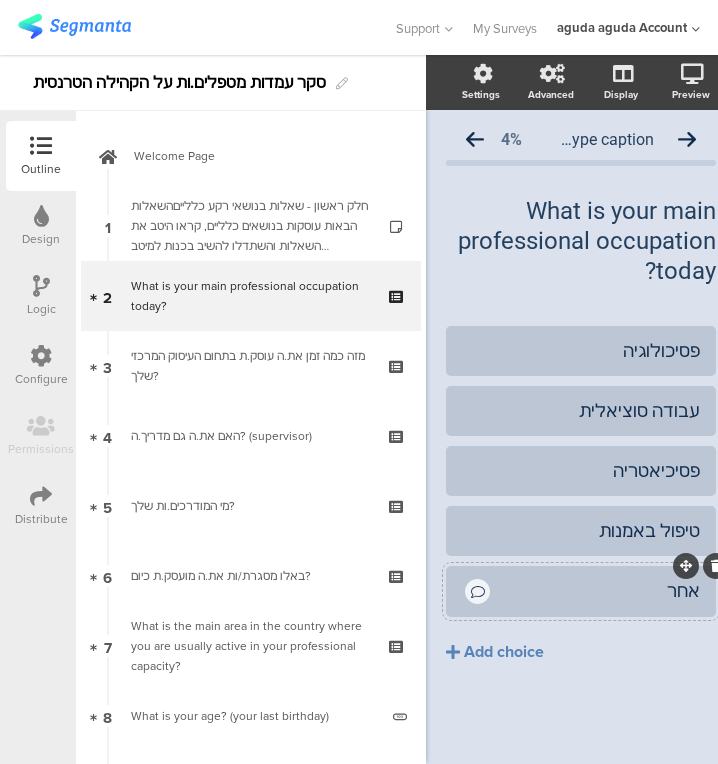 click at bounding box center [478, 592] 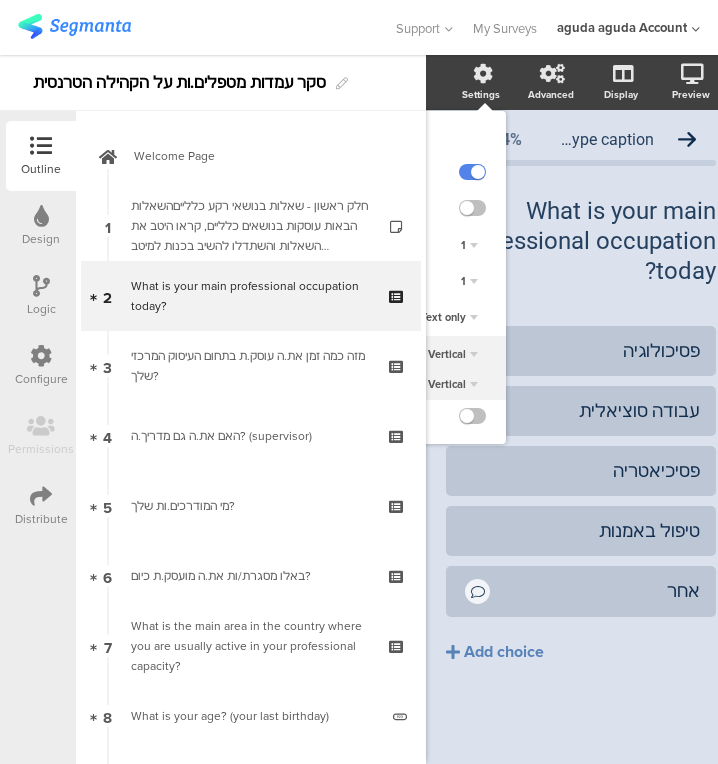 drag, startPoint x: 521, startPoint y: 100, endPoint x: 492, endPoint y: 75, distance: 38.28838 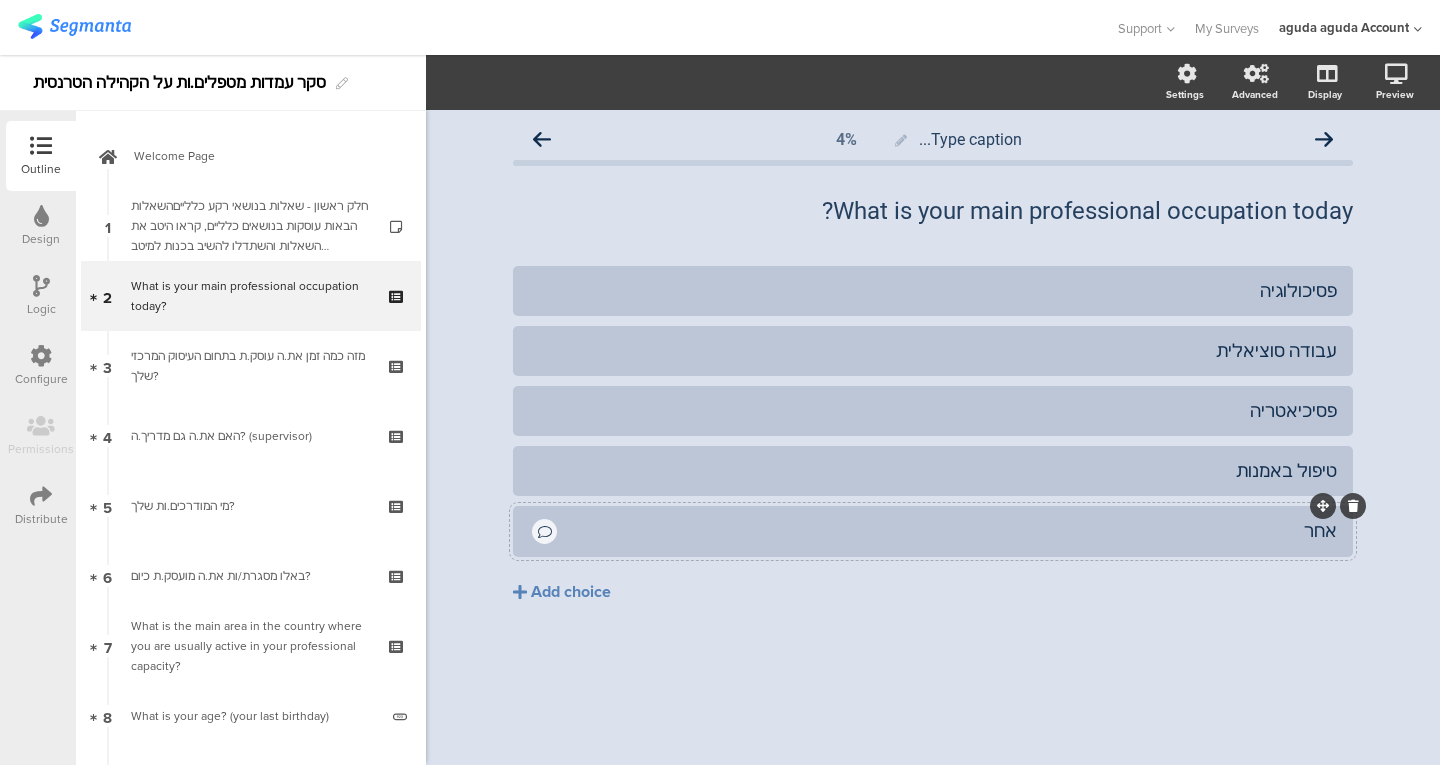 click on "אחר" at bounding box center (933, 290) 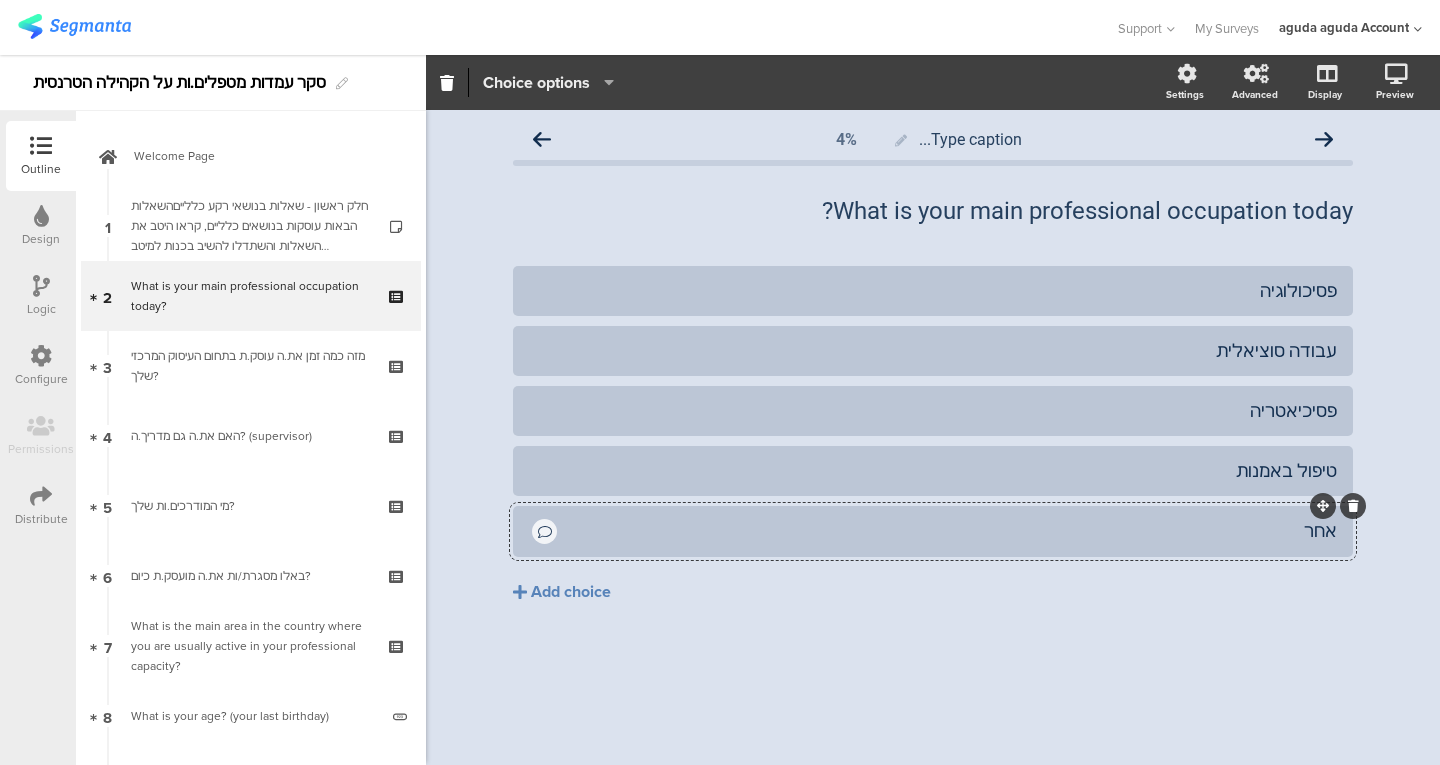 click on "Choice options" at bounding box center [536, 82] 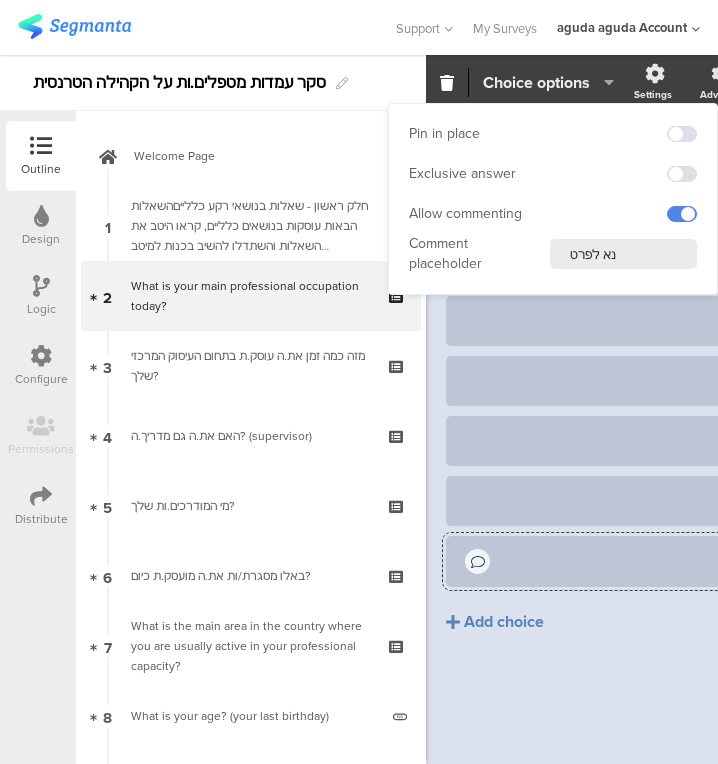 click on "Choice options" at bounding box center [536, 82] 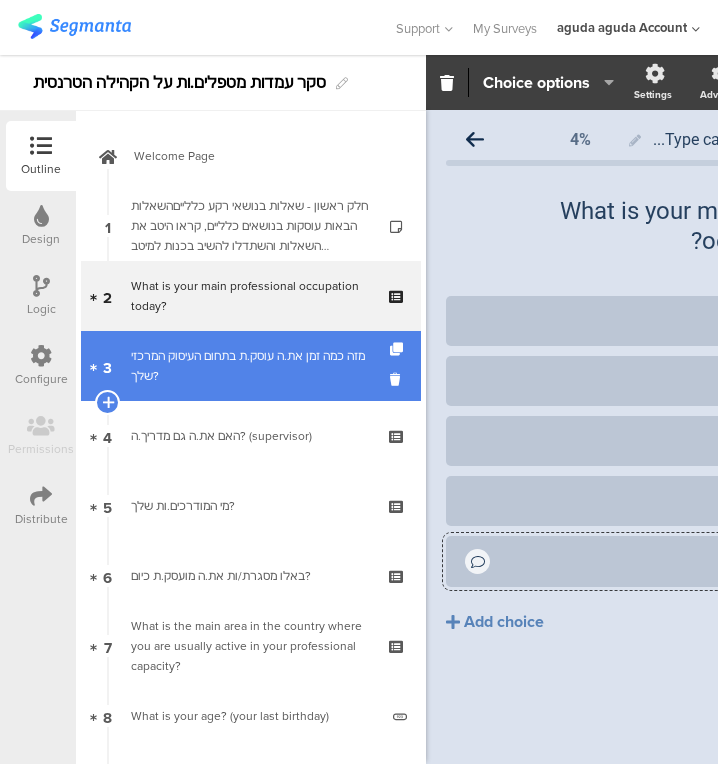 click on "מזה כמה זמן את.ה עוסק.ת בתחום העיסוק המרכזי שלך?" at bounding box center (250, 366) 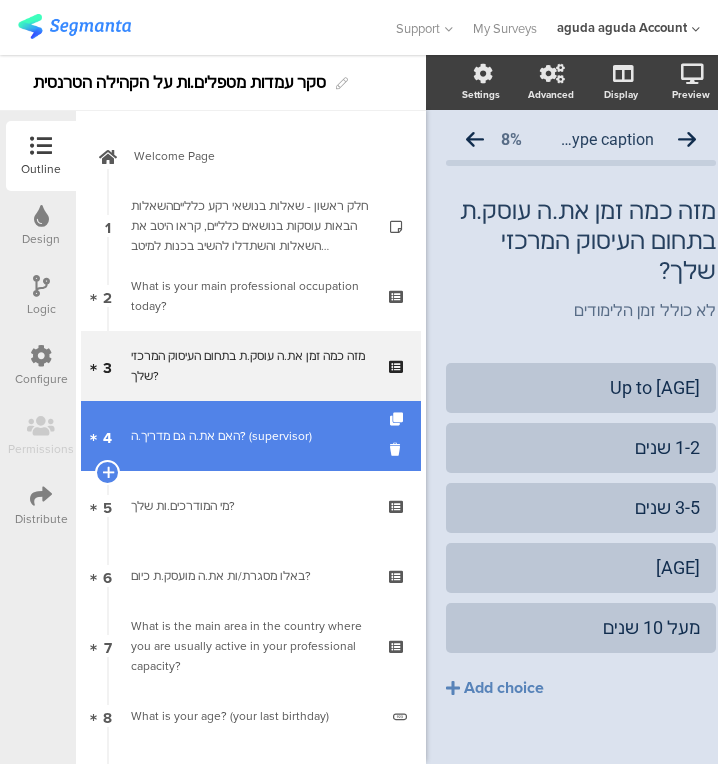 click on "האם את.ה גם מדריך.ה? (supervisor)" at bounding box center (250, 436) 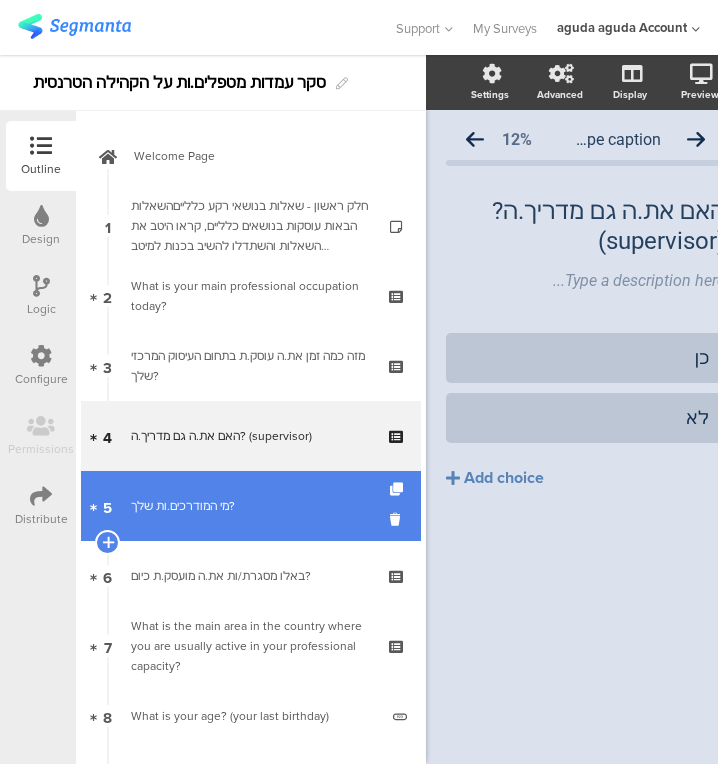 click on "[NUMBER]
Who are your supervisees?" at bounding box center (251, 506) 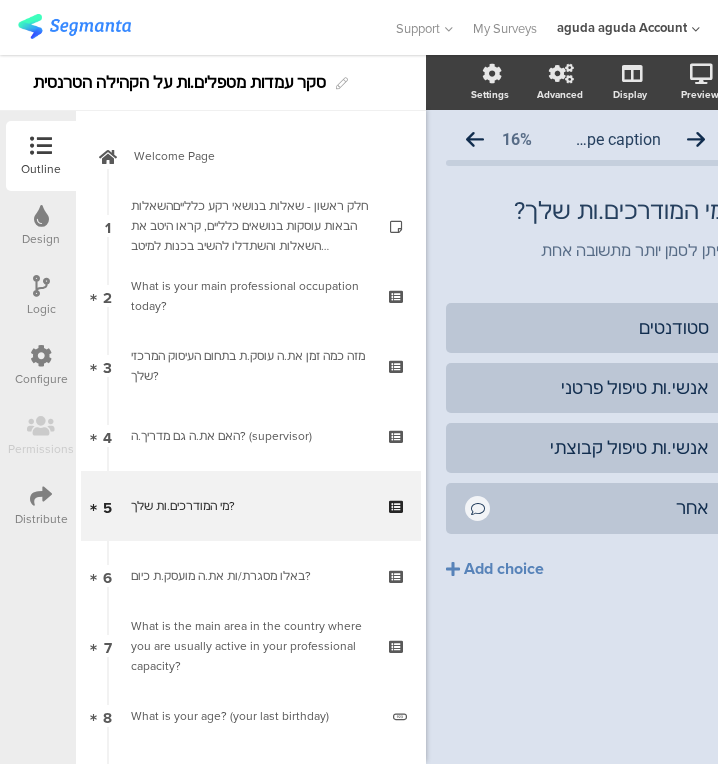 click on "Logic" at bounding box center (41, 296) 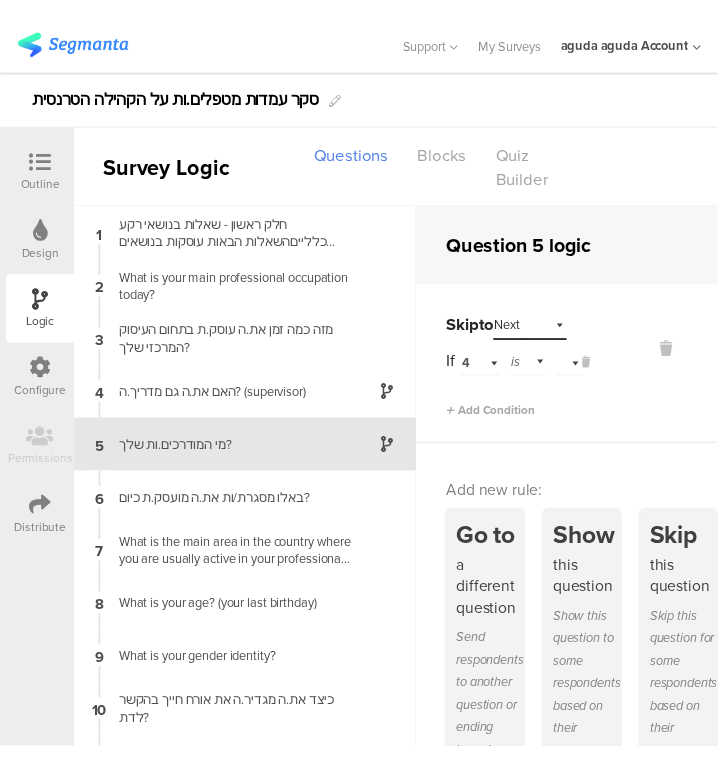 scroll, scrollTop: 0, scrollLeft: 0, axis: both 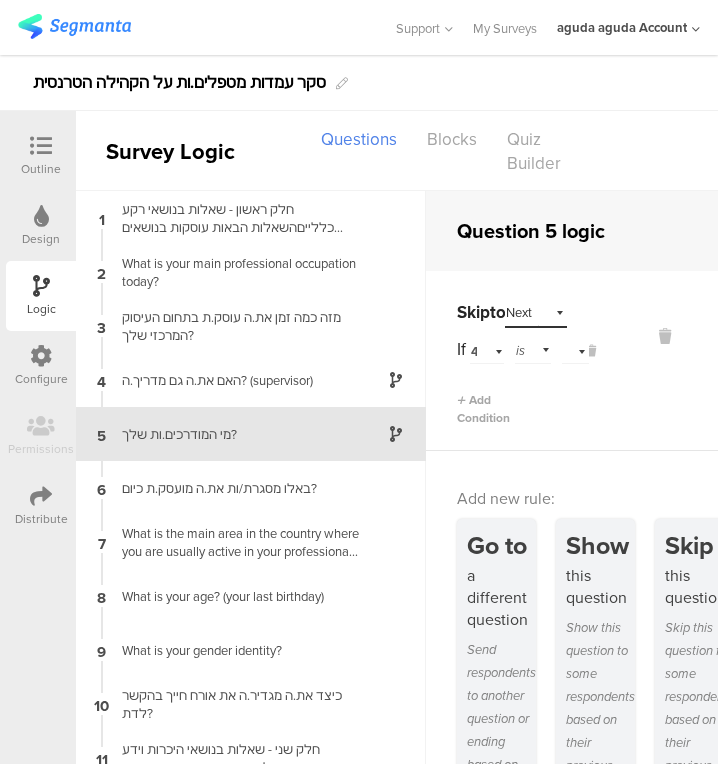 click on "Outline" at bounding box center [41, 168] 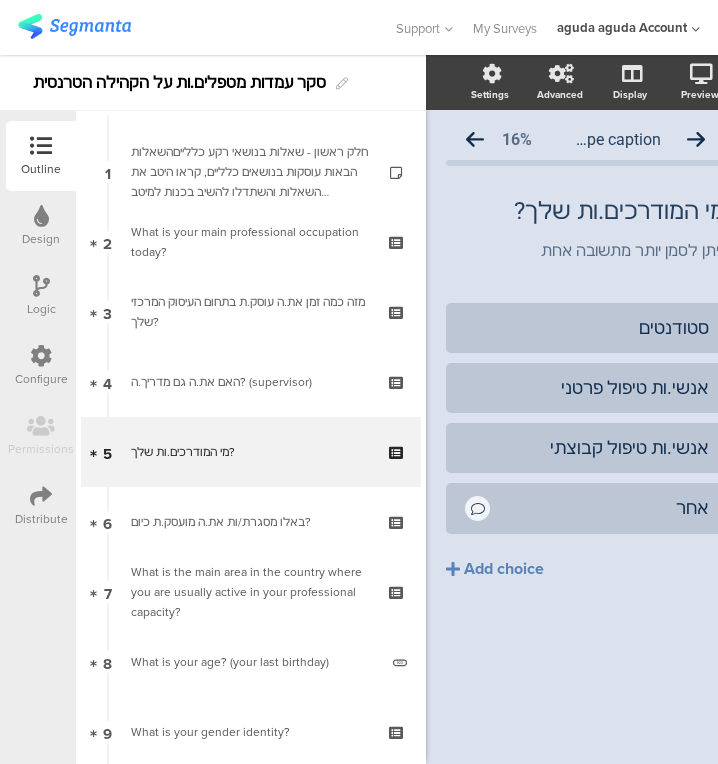 scroll, scrollTop: 68, scrollLeft: 0, axis: vertical 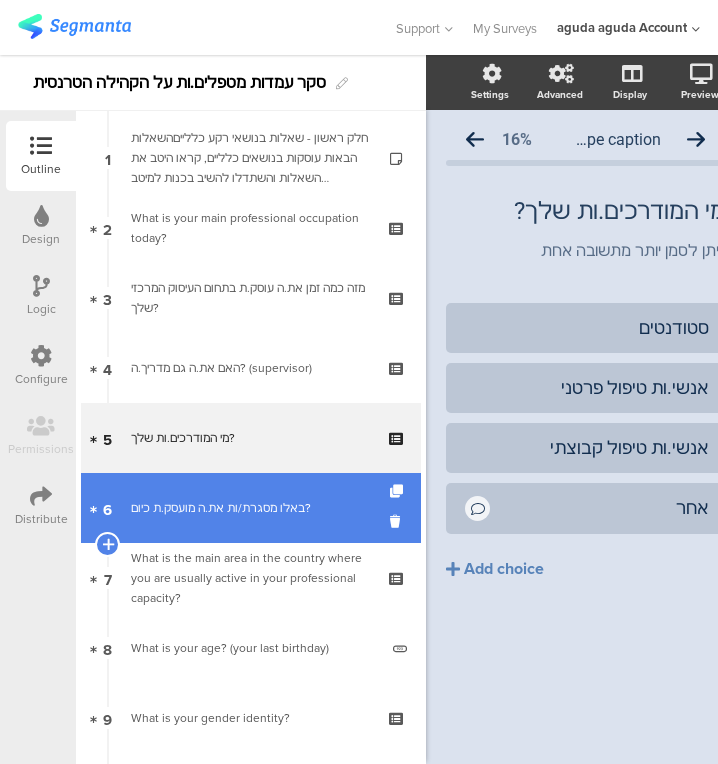 click on "באלו מסגרת/ות את.ה מועסק.ת כיום?" at bounding box center [250, 508] 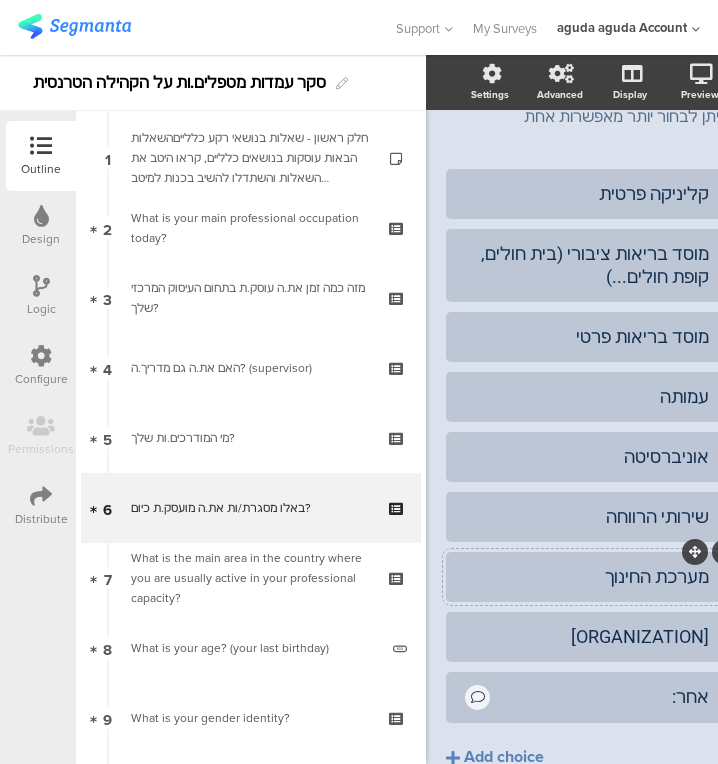 scroll, scrollTop: 167, scrollLeft: 0, axis: vertical 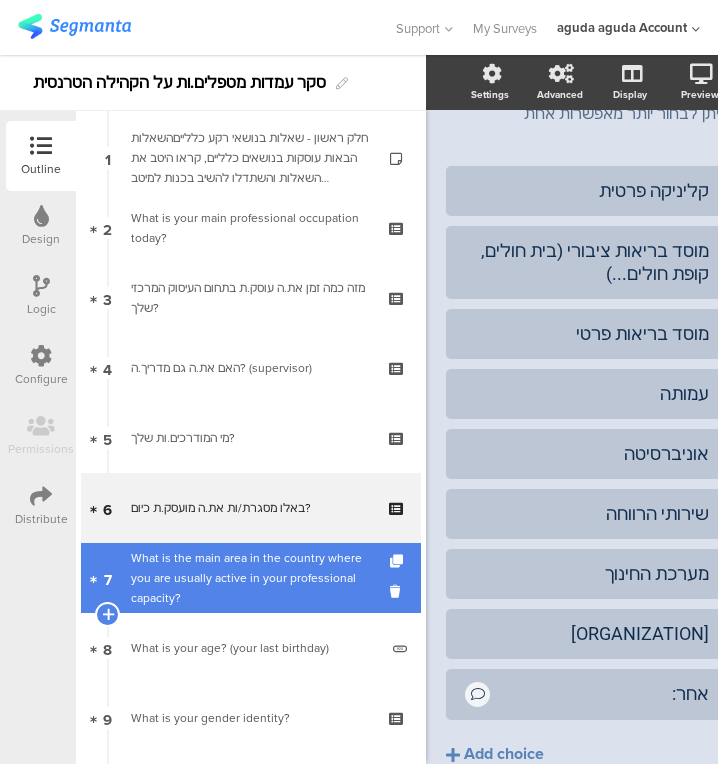 click on "[NUMBER]
מהו האזור העיקרי בארץ שבו את.ה בד"כ פעיל.ה במסגרת עיסוקך המקצועי?" at bounding box center [251, 578] 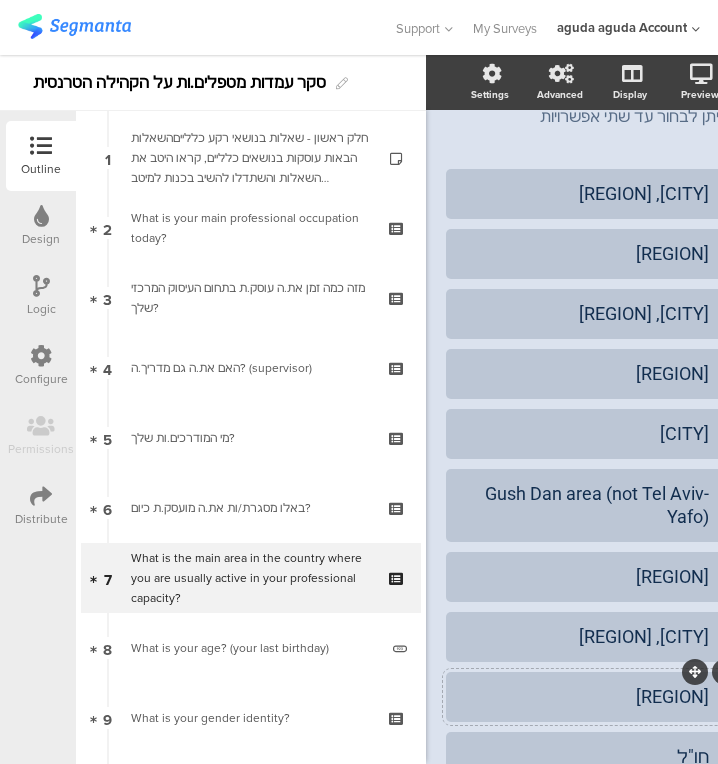 scroll, scrollTop: 223, scrollLeft: 0, axis: vertical 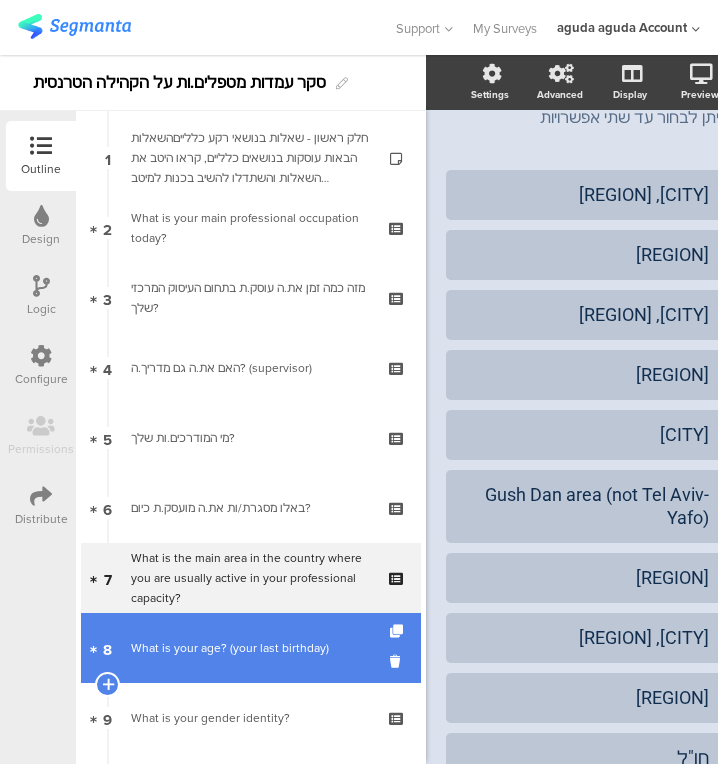 click on "[NUMBER]
מהו גילך? (יום הולדתך האחרון)" at bounding box center [251, 648] 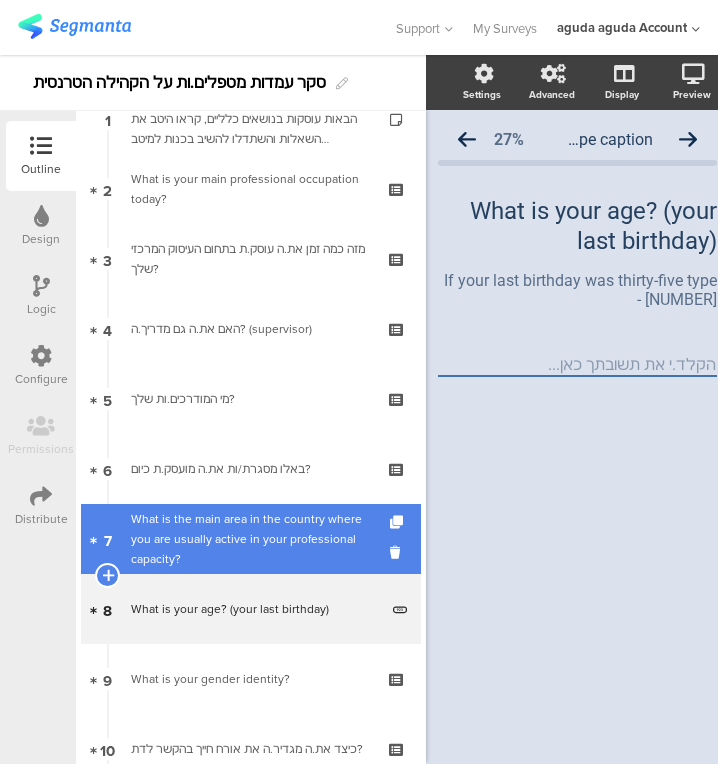 scroll, scrollTop: 111, scrollLeft: 0, axis: vertical 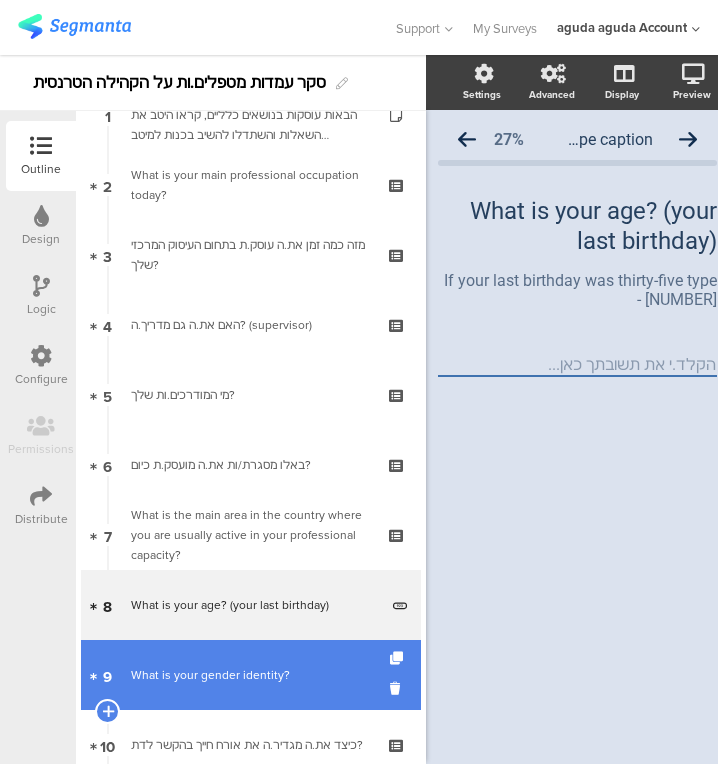 click on "[NUMBER]
What is your gender identity?" at bounding box center (251, 675) 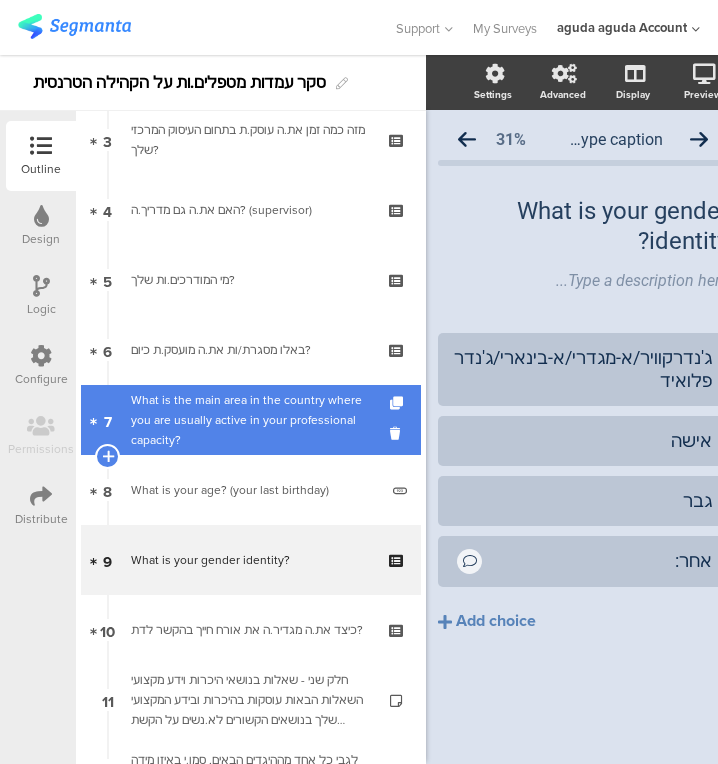 scroll, scrollTop: 227, scrollLeft: 0, axis: vertical 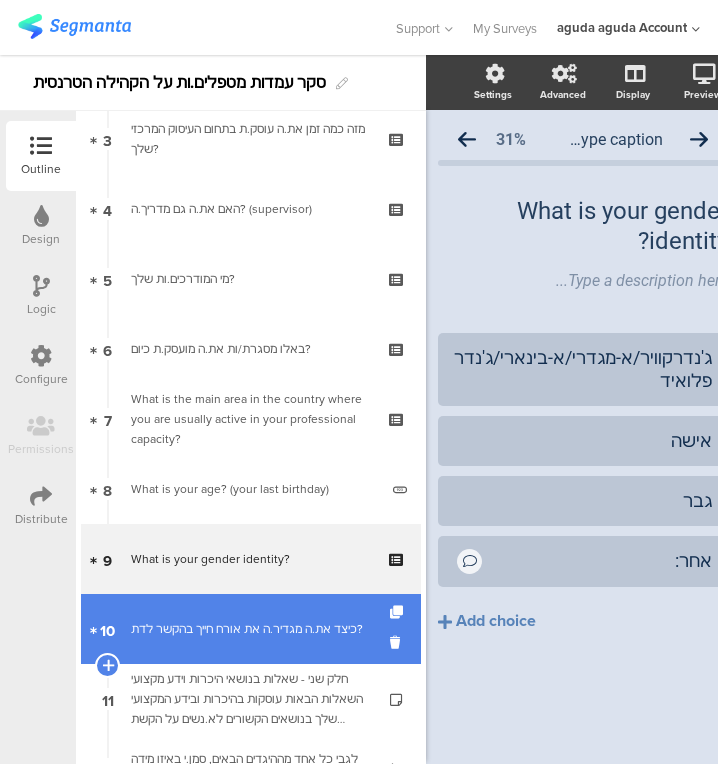 click on "[NUMBER]
כיצד את.ה מגדיר.ה את אורח חייך בהקשר לדת?" at bounding box center (251, 629) 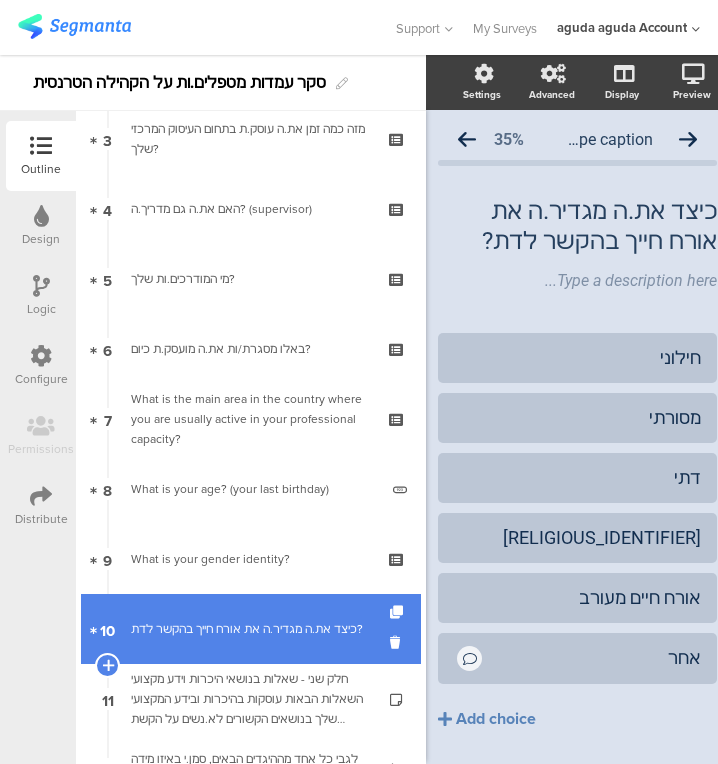 scroll, scrollTop: 404, scrollLeft: 0, axis: vertical 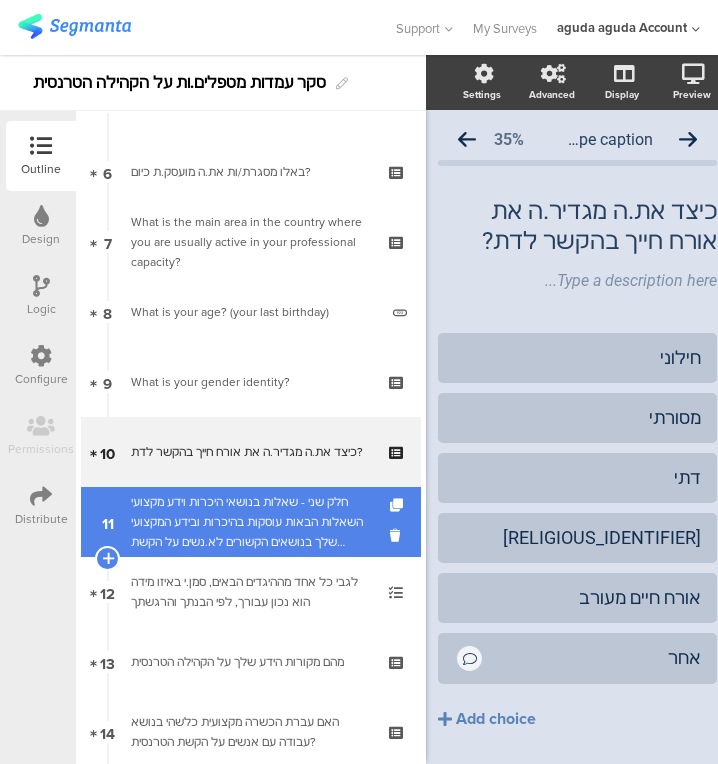 click on "חלק שני - שאלות בנושאי היכרות וידע מקצועי  השאלות הבאות עוסקות בהיכרות ובידע המקצועי שלך בנושאים הקשורים לא.נשים על הקשת הטרנסית. אין תשובות נכונות ולא נכונות, קראו היטב את השאלות והשתדלו לענות לפי מיטב הבנתכם.ן" at bounding box center [250, 522] 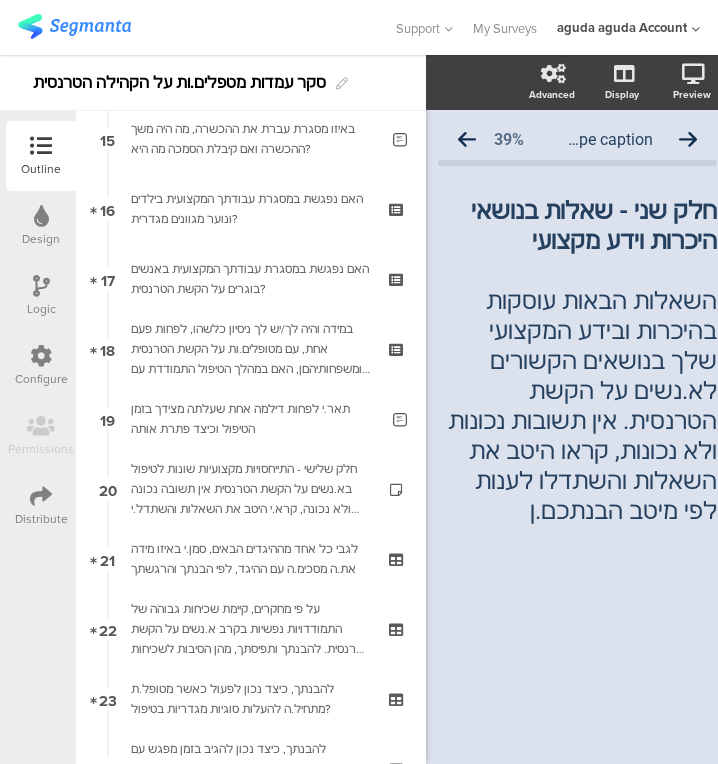 scroll, scrollTop: 1432, scrollLeft: 0, axis: vertical 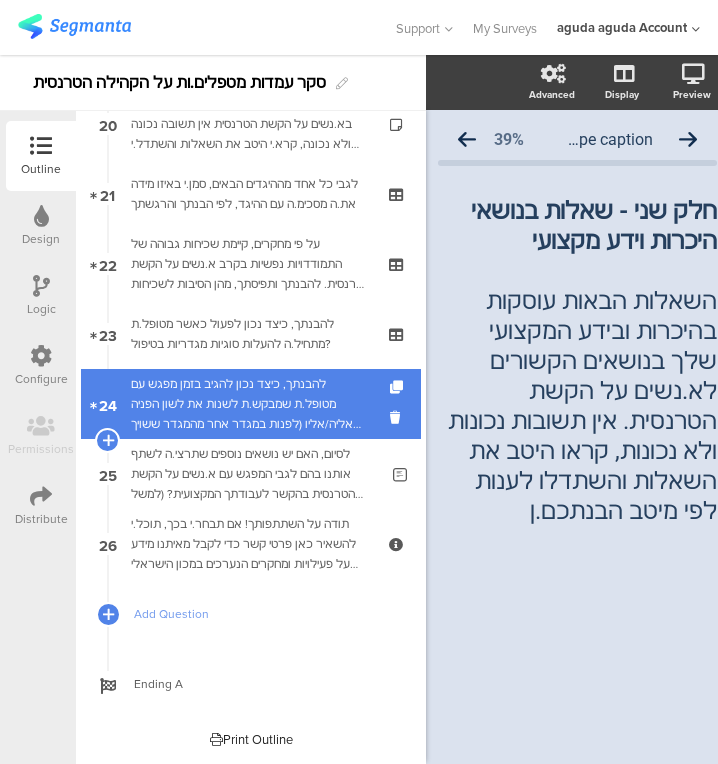 click on "להבנתך, כיצד נכון להגיב בזמן מפגש עם מטופל.ת שמבקש.ת לשנות את לשון הפניה אליה/אליו (לפנות במגדר אחר מהמגדר ששויך בלידה)." at bounding box center [250, 404] 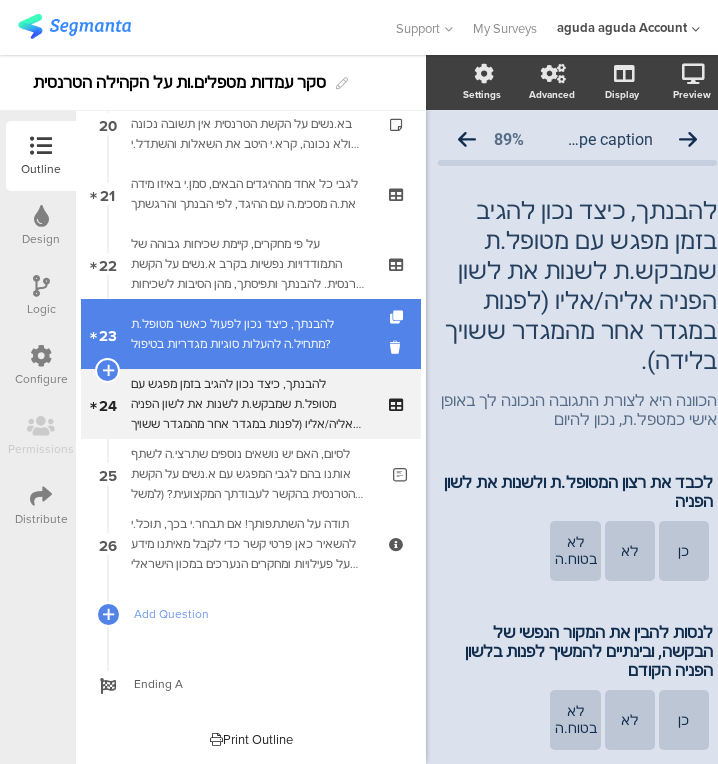 click on "להבנתך, כיצד נכון לפעול כאשר מטופל.ת מתחיל.ה להעלות סוגיות מגדריות בטיפול?" at bounding box center [250, 334] 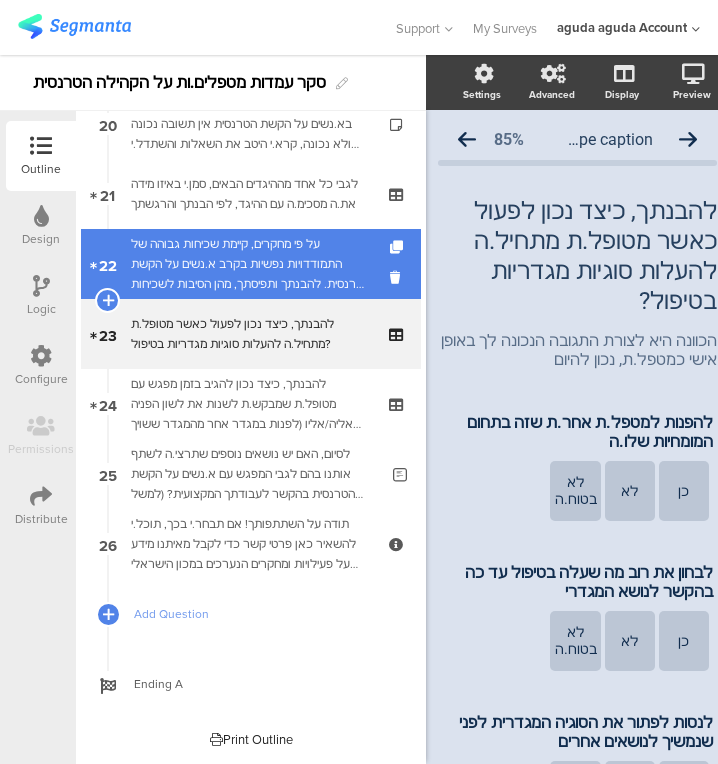 click on "על פי מחקרים, קיימת שכיחות גבוהה של התמודדויות נפשיות בקרב א.נשים על הקשת הטרנסית. להבנתך ותפיסתך, מהן הסיבות לשכיחות גבוהה זו?" at bounding box center [250, 264] 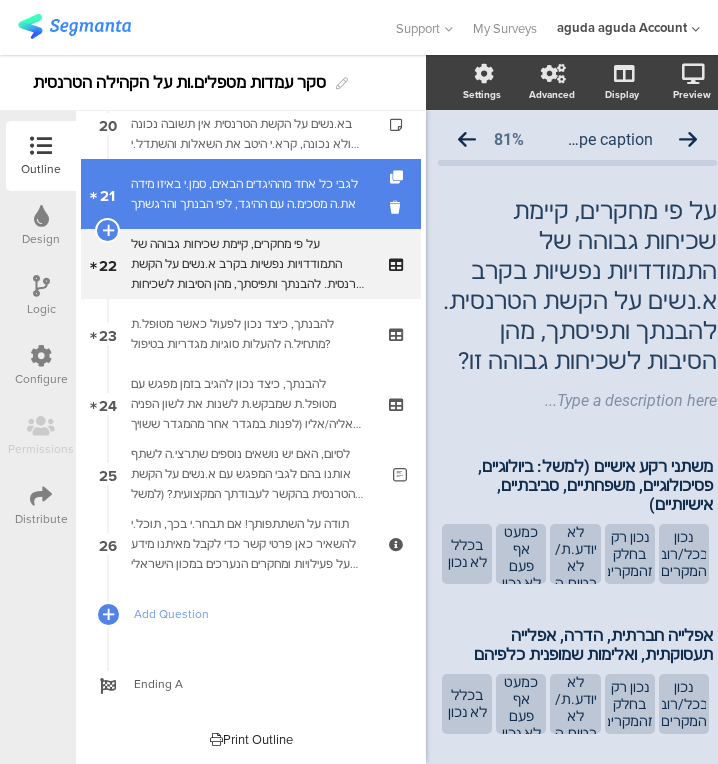 click on "לגבי כל אחד מההיגדים הבאים, סמן.י באיזו מידה את.ה מסכימ.ה עם ההיגד, לפי הבנתך והרגשתך" at bounding box center [250, 194] 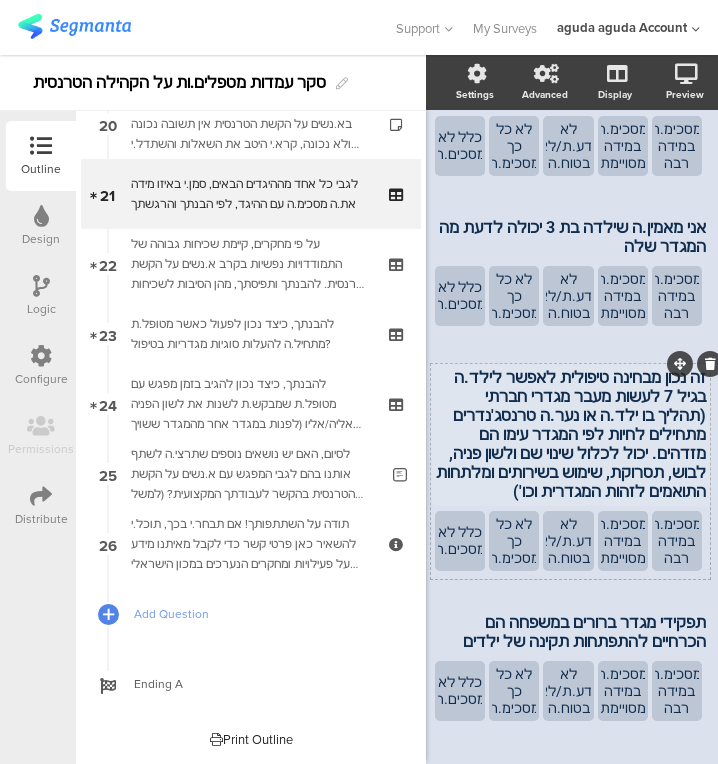 scroll, scrollTop: 0, scrollLeft: 15, axis: horizontal 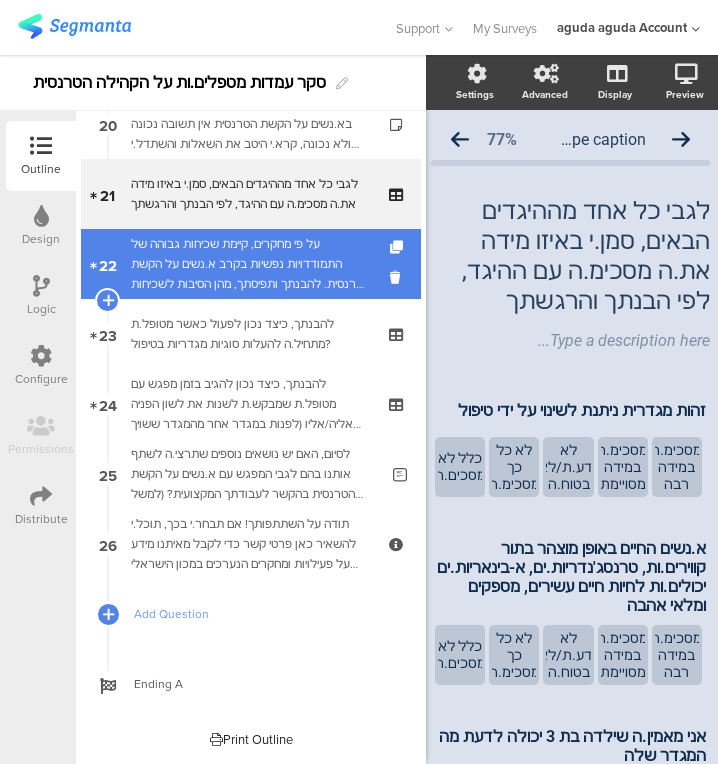 click on "According to research, there is a high prevalence of mental health challenges among transgender people. In your understanding and perception, what are the reasons for this high prevalence?" at bounding box center (251, 264) 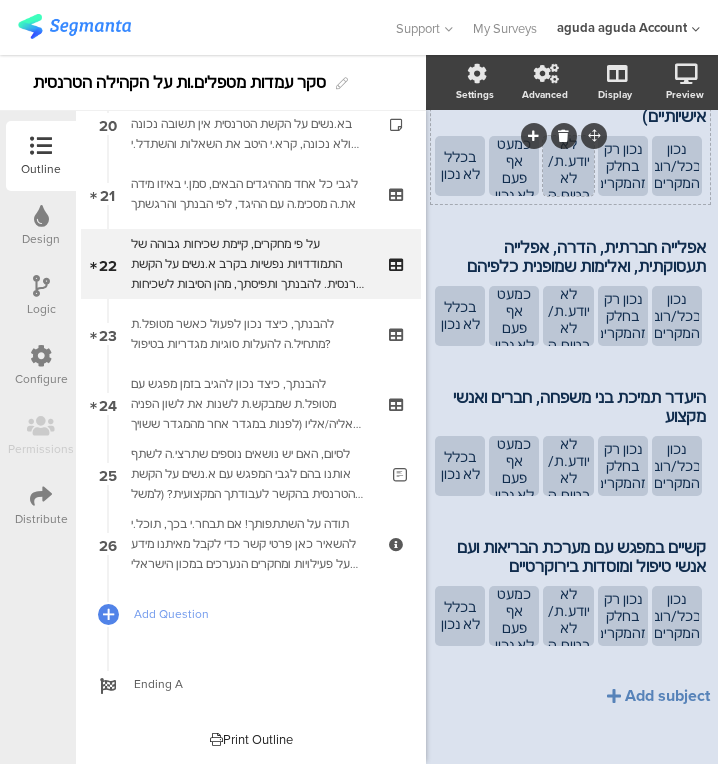 scroll, scrollTop: 388, scrollLeft: 15, axis: both 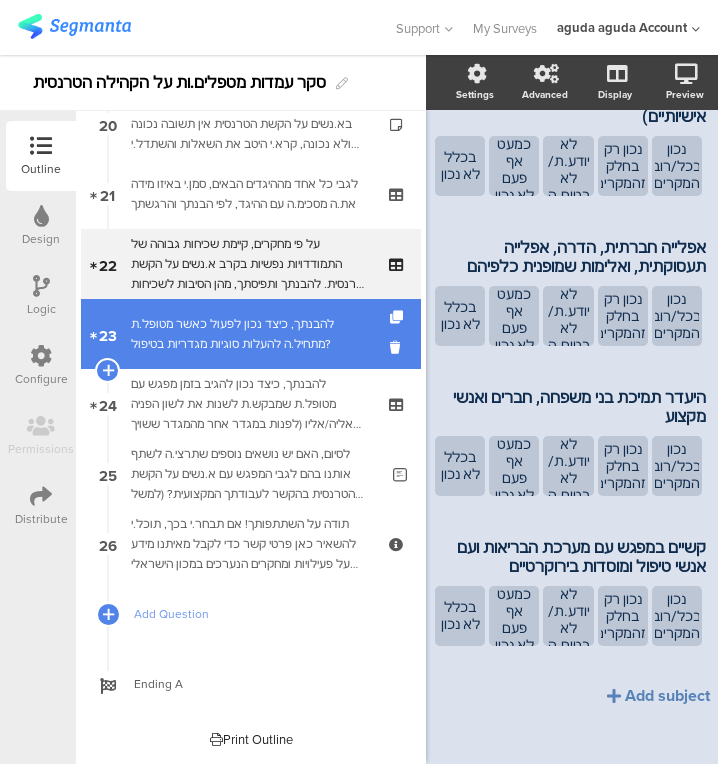 click on "להבנתך, כיצד נכון לפעול כאשר מטופל.ת מתחיל.ה להעלות סוגיות מגדריות בטיפול?" at bounding box center (250, 334) 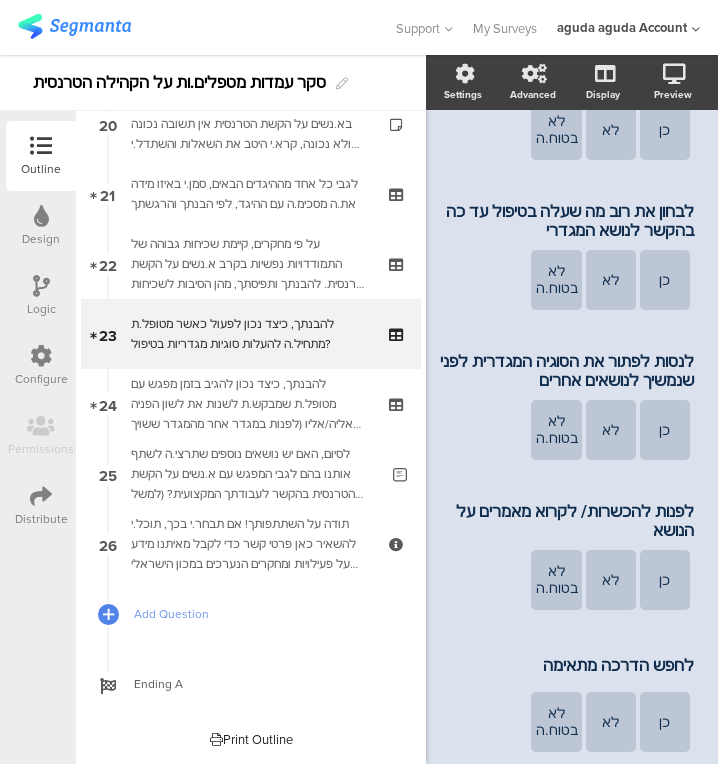 scroll, scrollTop: 363, scrollLeft: 43, axis: both 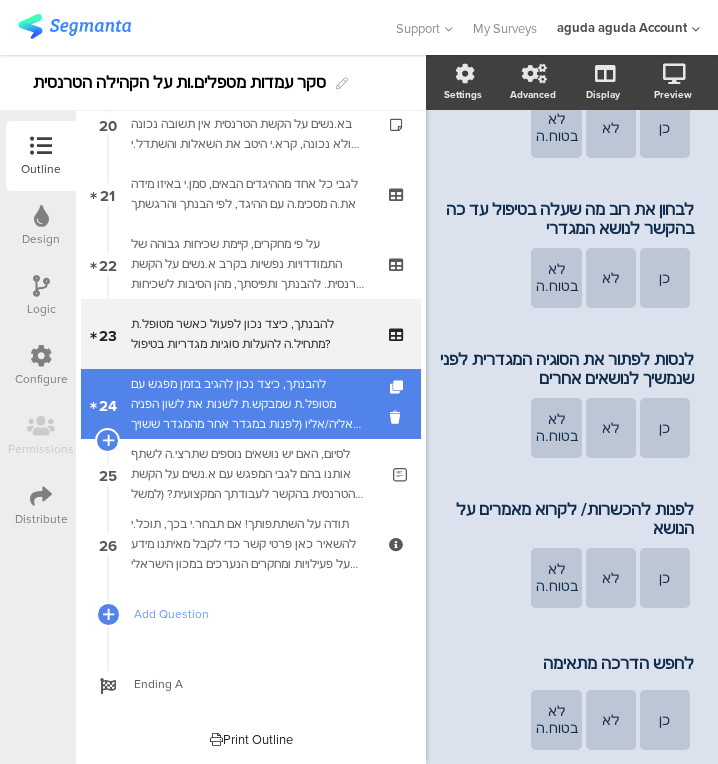 click on "להבנתך, כיצד נכון להגיב בזמן מפגש עם מטופל.ת שמבקש.ת לשנות את לשון הפניה אליה/אליו (לפנות במגדר אחר מהמגדר ששויך בלידה)." at bounding box center [250, 404] 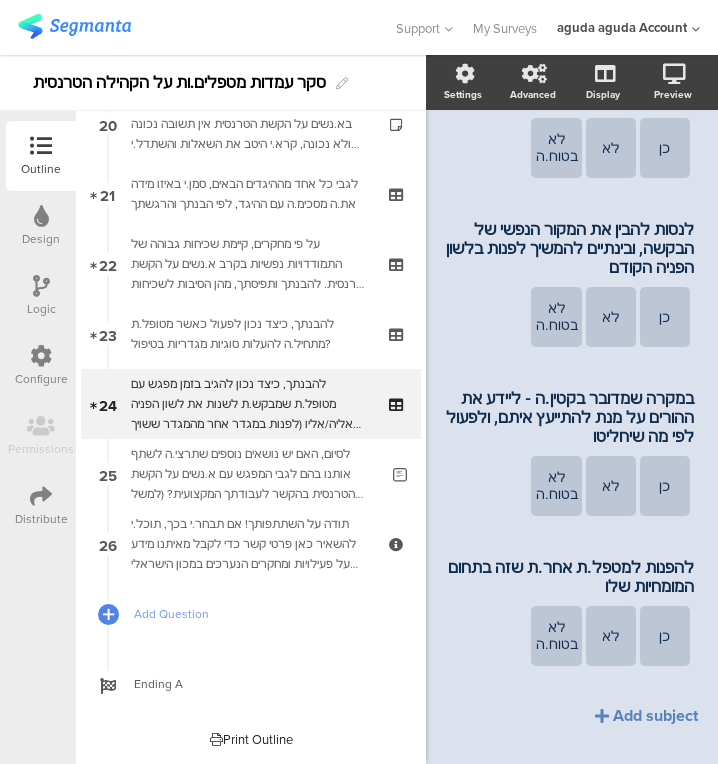 scroll, scrollTop: 407, scrollLeft: 43, axis: both 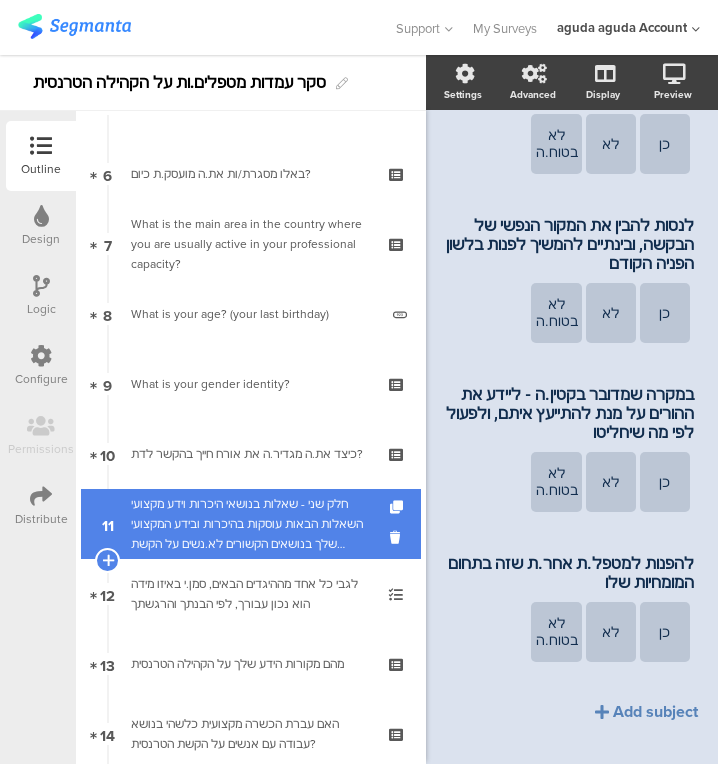 click on "חלק שני - שאלות בנושאי היכרות וידע מקצועי  השאלות הבאות עוסקות בהיכרות ובידע המקצועי שלך בנושאים הקשורים לא.נשים על הקשת הטרנסית. אין תשובות נכונות ולא נכונות, קראו היטב את השאלות והשתדלו לענות לפי מיטב הבנתכם.ן" at bounding box center (250, 524) 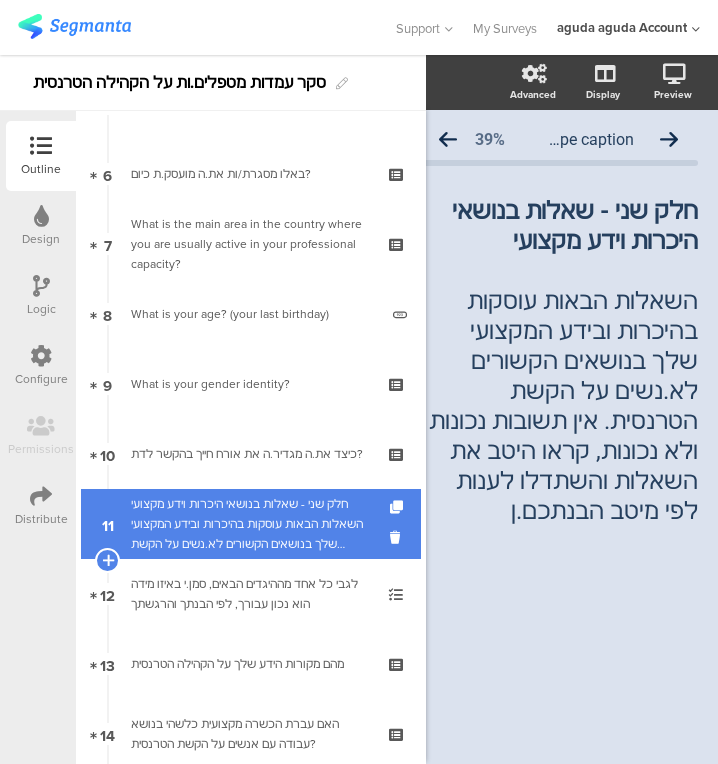 scroll, scrollTop: 0, scrollLeft: 28, axis: horizontal 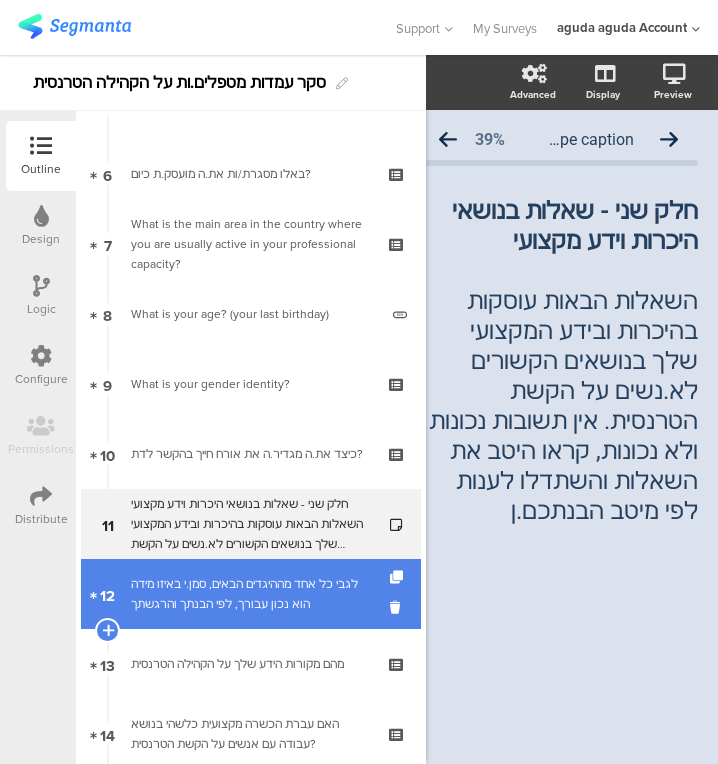 click on "לגבי כל אחד מההיגדים הבאים, סמן.י באיזו מידה הוא נכון עבורך, לפי הבנתך והרגשתך" at bounding box center [250, 594] 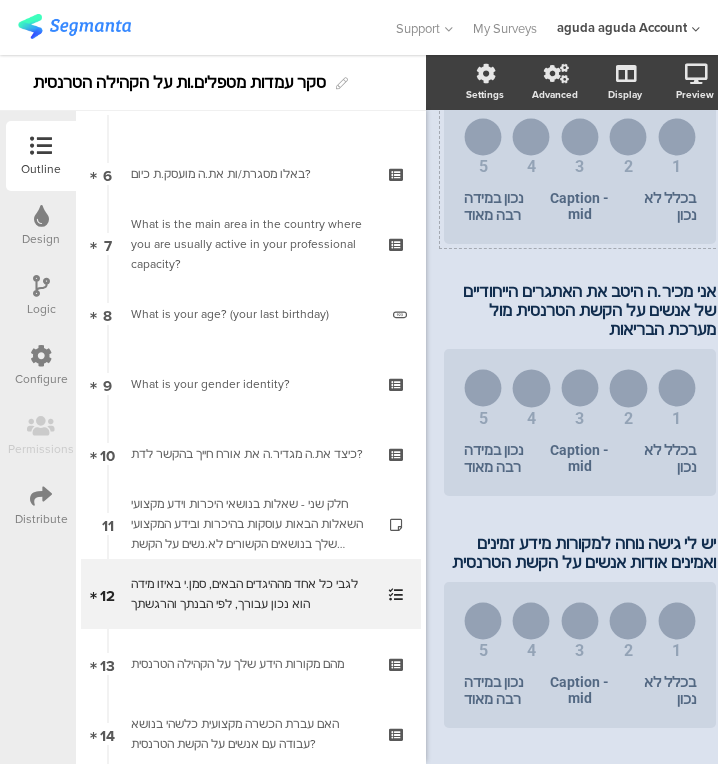 scroll, scrollTop: 871, scrollLeft: 18, axis: both 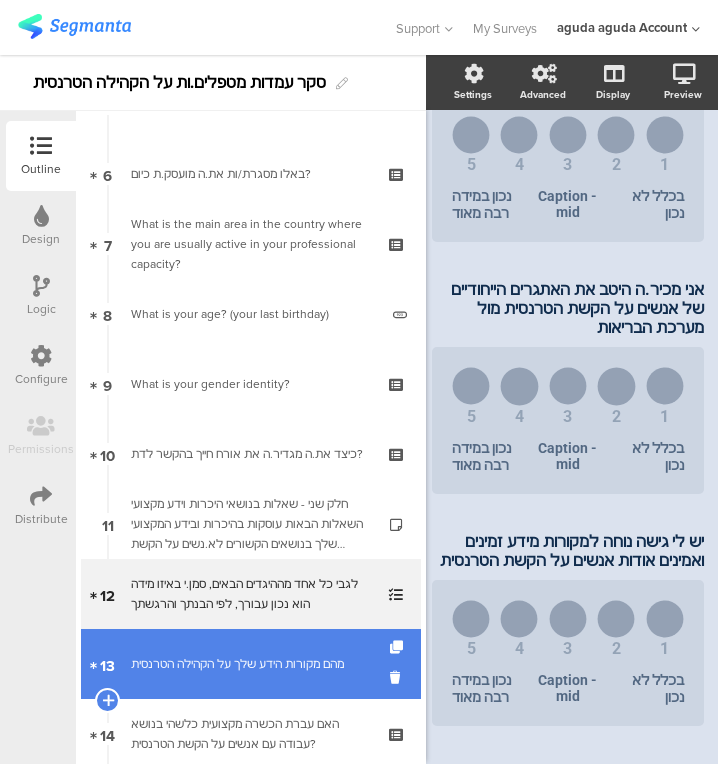 click on "מהם מקורות הידע שלך על הקהילה הטרנסית" at bounding box center [250, 664] 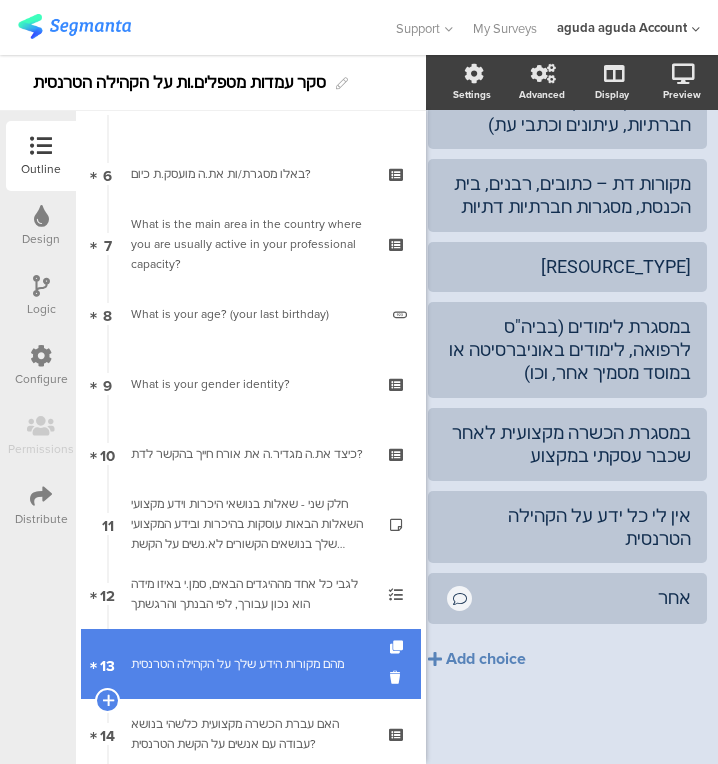 scroll, scrollTop: 558, scrollLeft: 18, axis: both 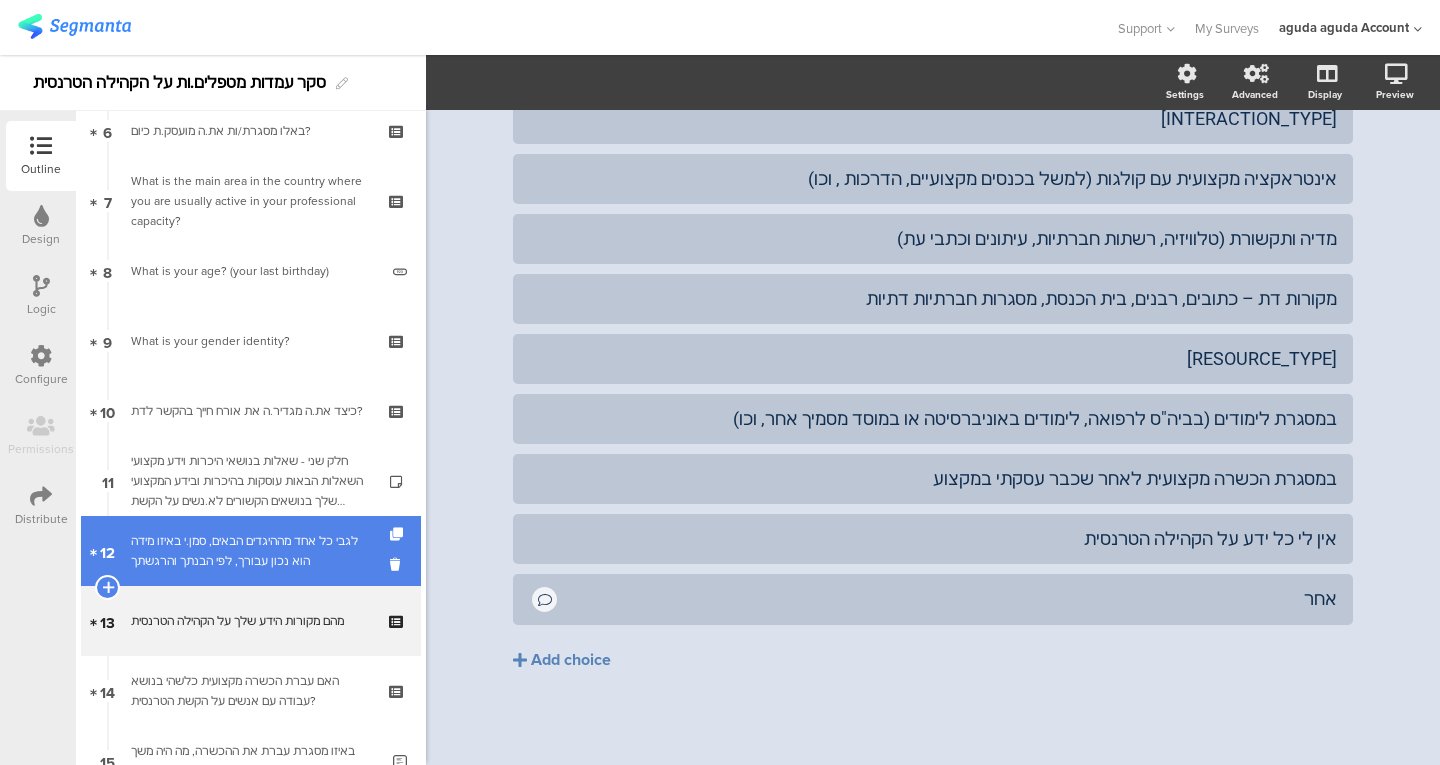 click on "לגבי כל אחד מההיגדים הבאים, סמן.י באיזו מידה הוא נכון עבורך, לפי הבנתך והרגשתך" at bounding box center (250, 551) 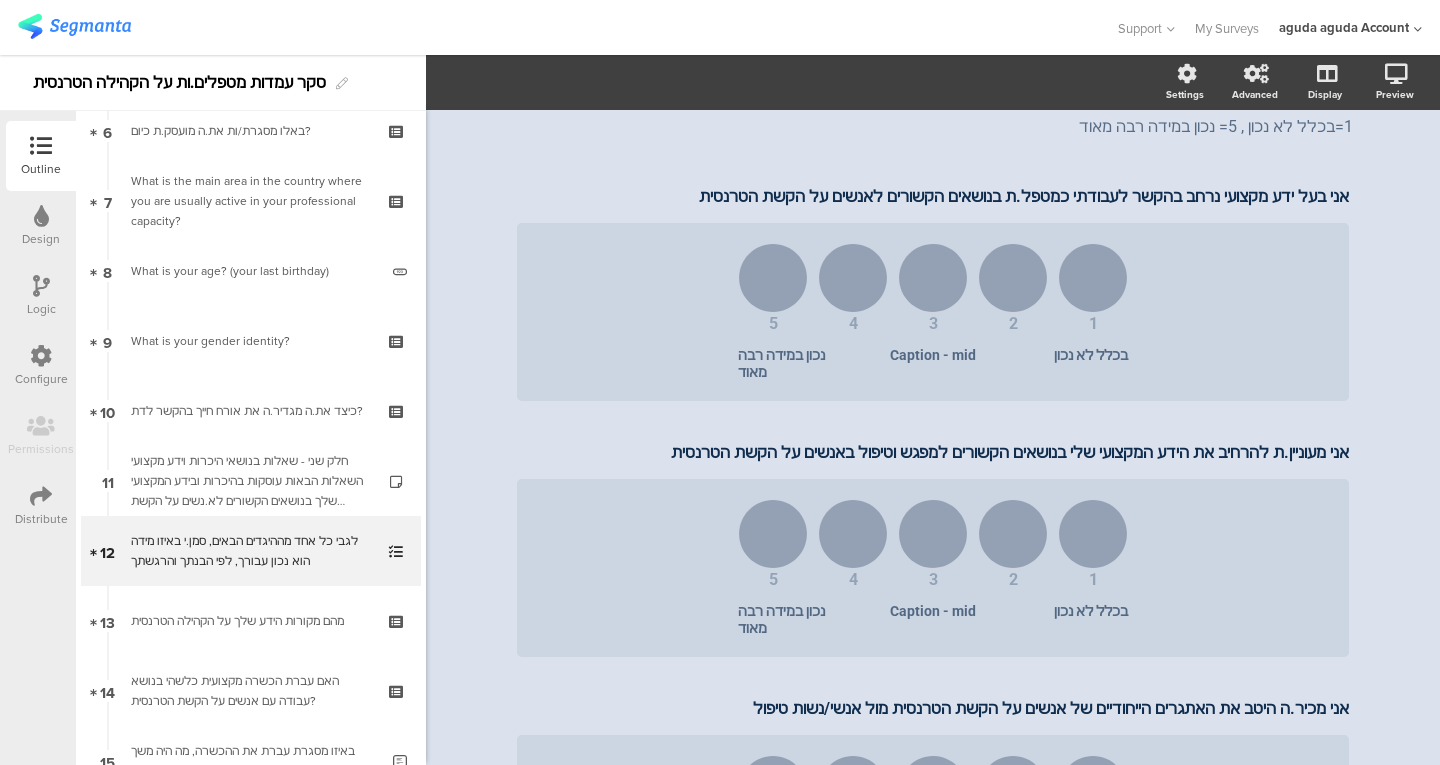 scroll, scrollTop: 0, scrollLeft: 0, axis: both 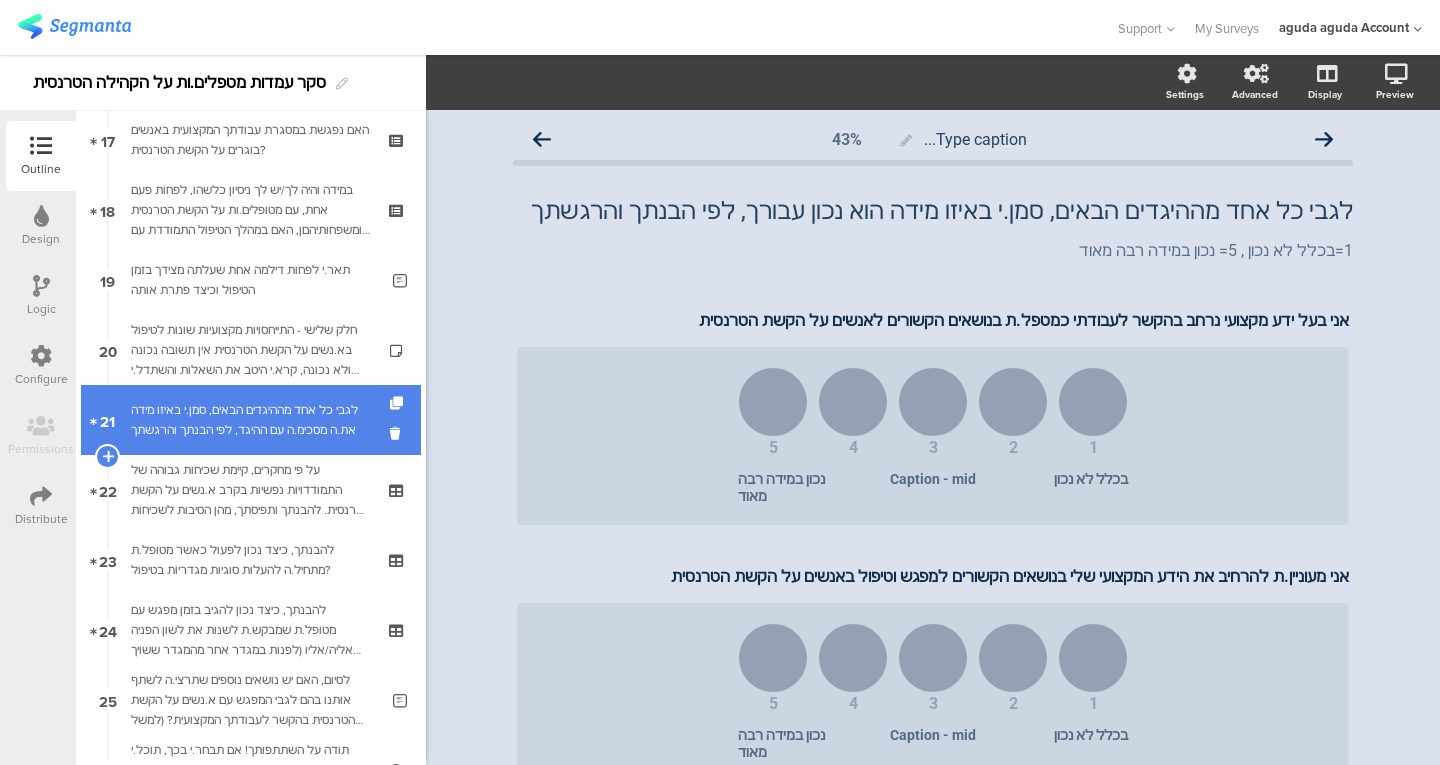 click on "21
לגבי כל אחד מההיגדים הבאים, סמן.י באיזו מידה את.ה מסכימ.ה עם ההיגד, לפי הבנתך והרגשתך" at bounding box center (251, 420) 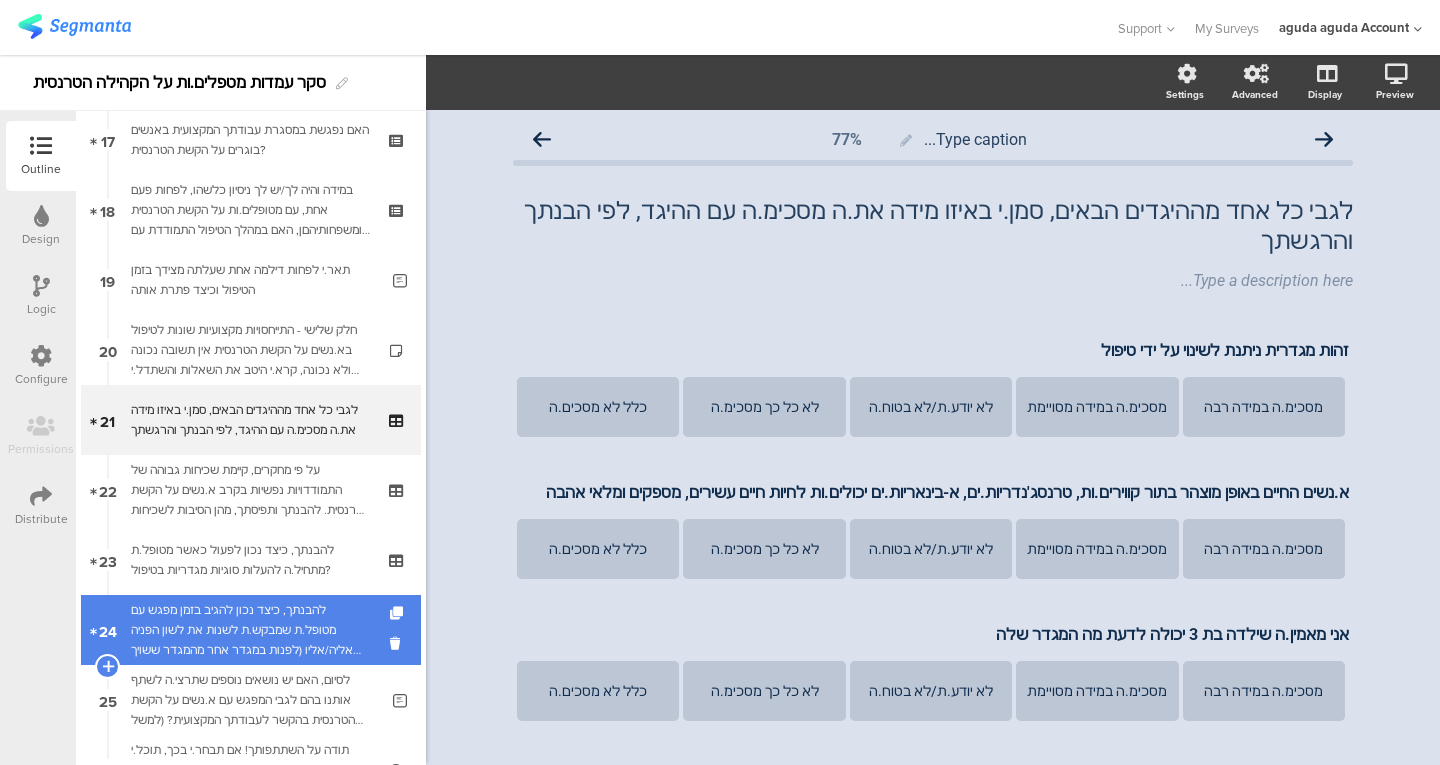 click on "להבנתך, כיצד נכון להגיב בזמן מפגש עם מטופל.ת שמבקש.ת לשנות את לשון הפניה אליה/אליו (לפנות במגדר אחר מהמגדר ששויך בלידה)." at bounding box center [250, 630] 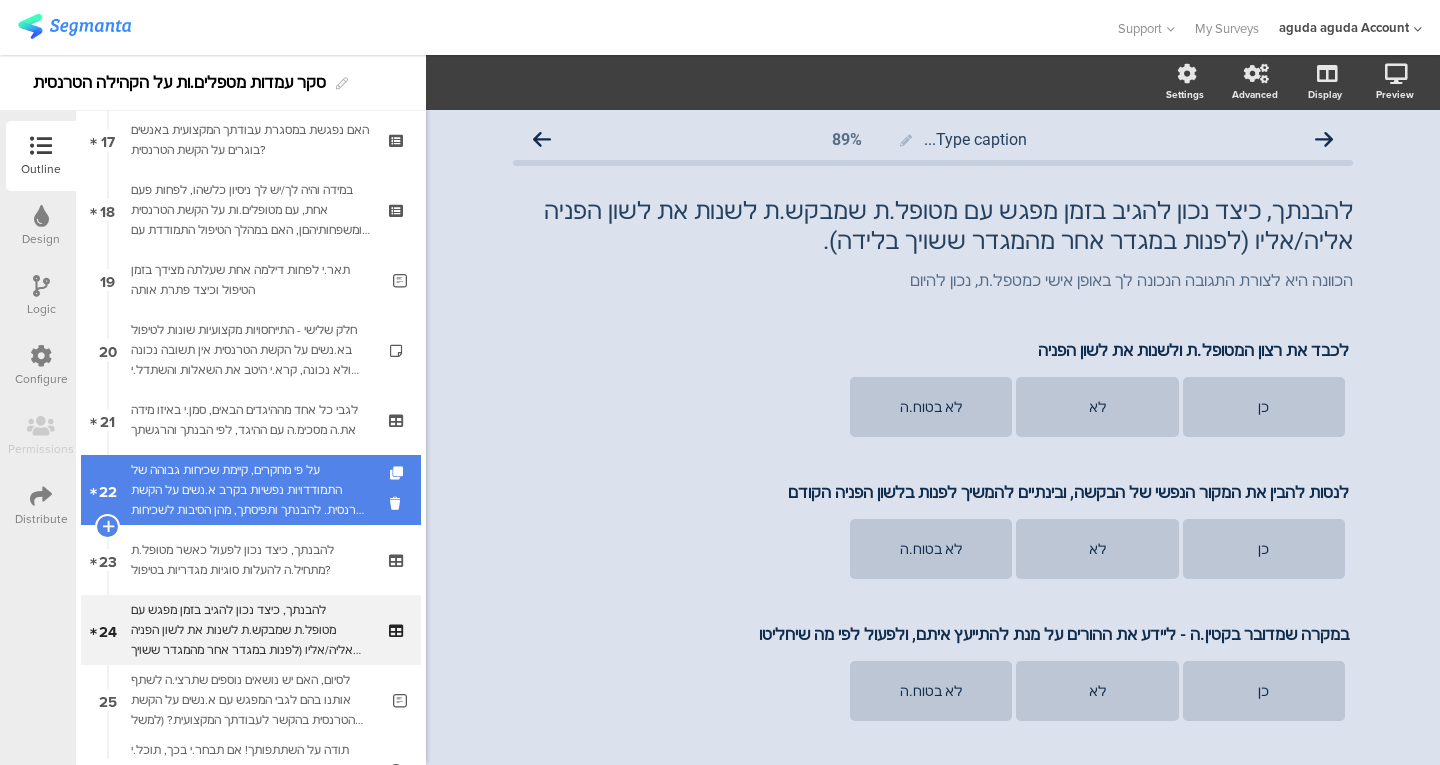 click on "על פי מחקרים, קיימת שכיחות גבוהה של התמודדויות נפשיות בקרב א.נשים על הקשת הטרנסית. להבנתך ותפיסתך, מהן הסיבות לשכיחות גבוהה זו?" at bounding box center [250, 490] 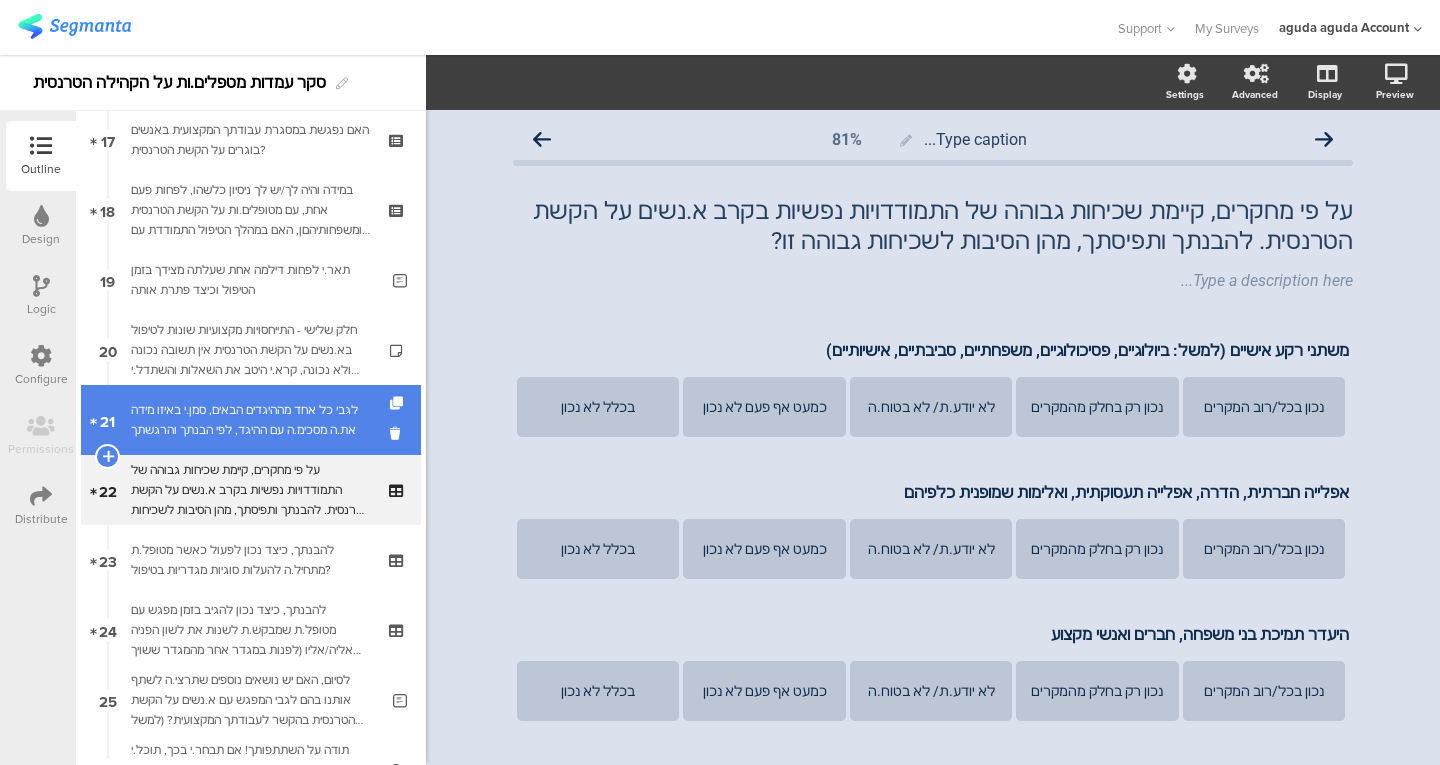 click on "21
לגבי כל אחד מההיגדים הבאים, סמן.י באיזו מידה את.ה מסכימ.ה עם ההיגד, לפי הבנתך והרגשתך" at bounding box center [251, 420] 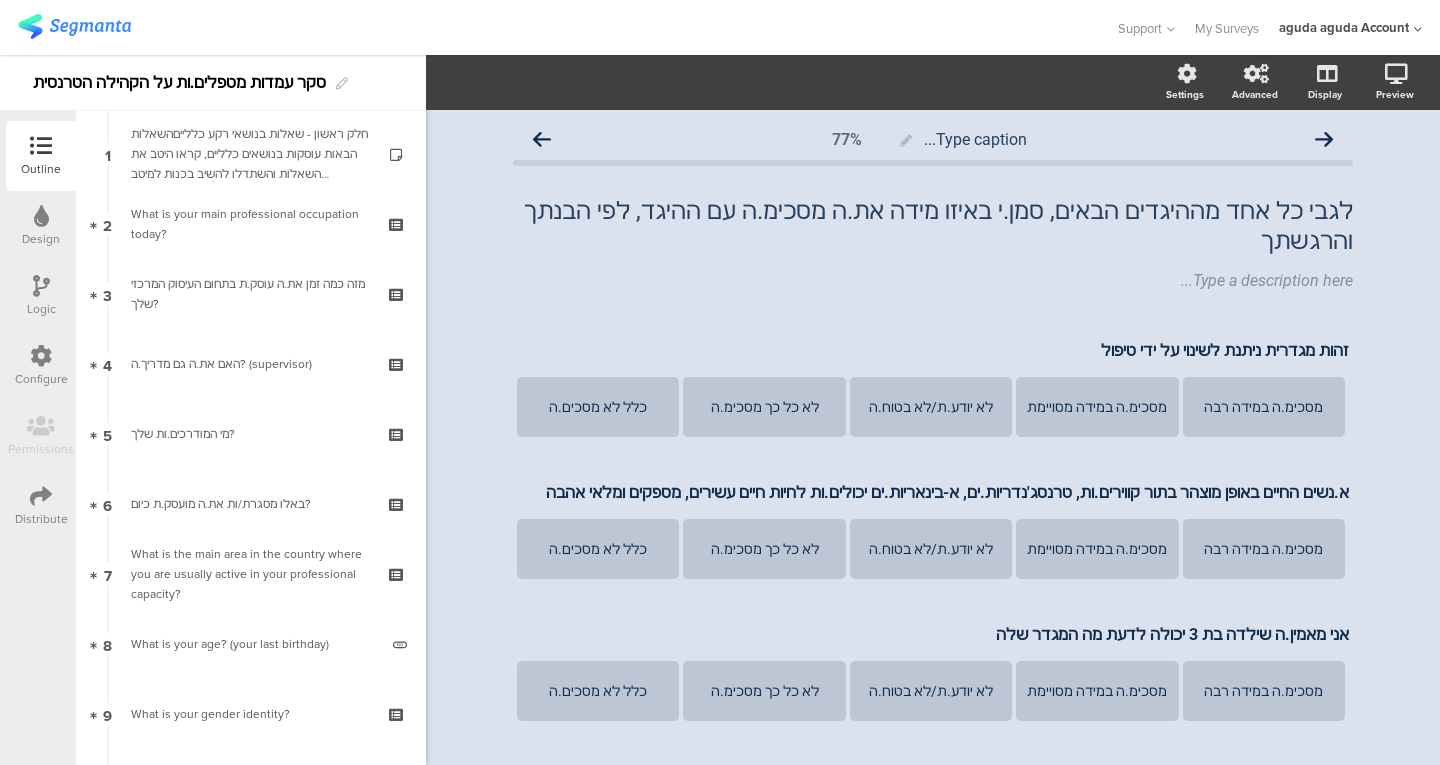 scroll, scrollTop: 0, scrollLeft: 0, axis: both 